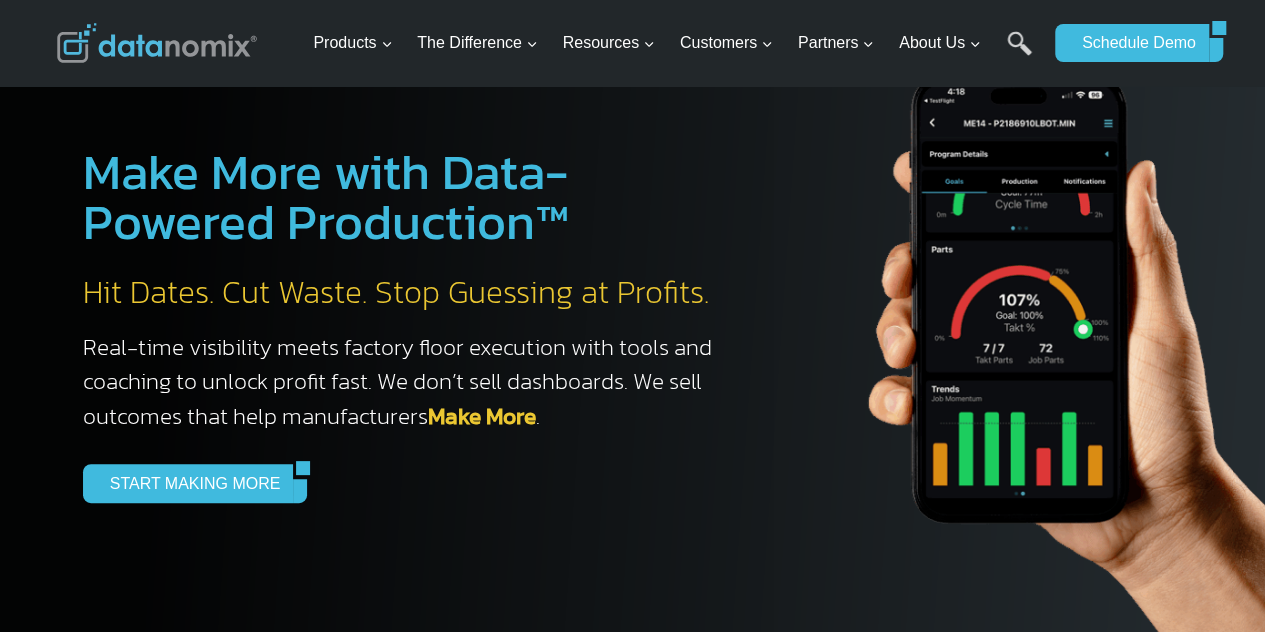 scroll, scrollTop: 40, scrollLeft: 0, axis: vertical 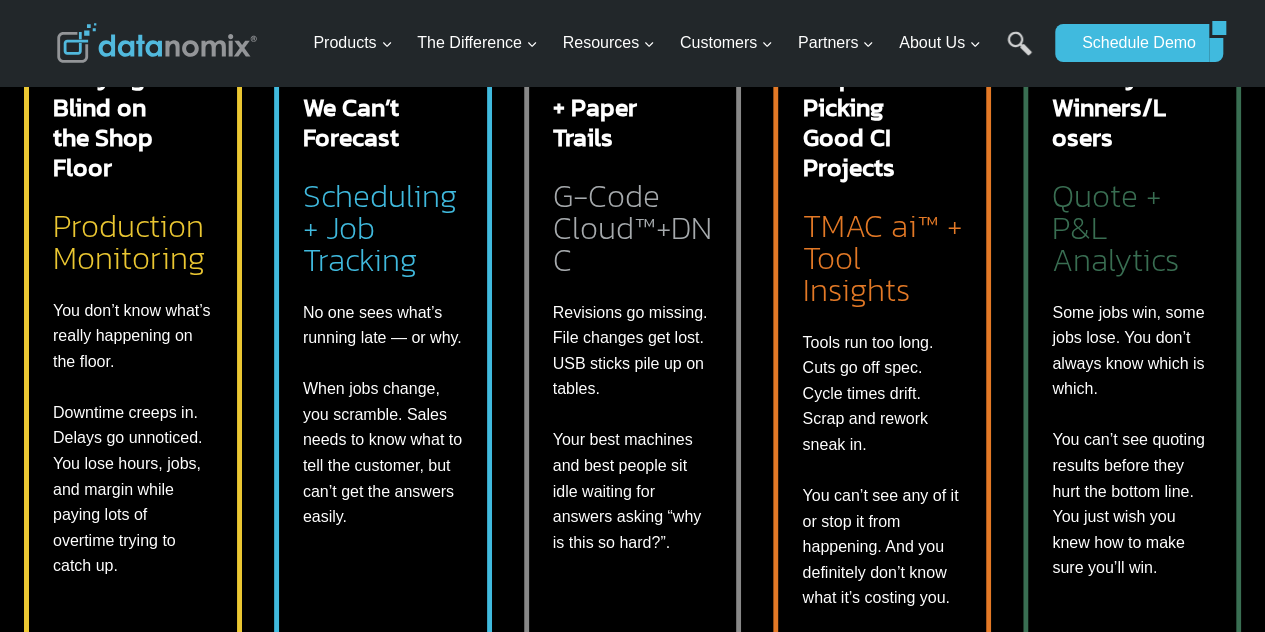 click on "Our Team is Flying Blind on the Shop Floor
Production Monitoring
You don’t know what’s really happening on the floor. Downtime creeps in. Delays go unnoticed. You lose hours, jobs, and margin while paying lots of overtime trying to catch up.
Automated Part # and Job Tracking – right from the machine
True Cycle Time + Part Count Insights with Cutting & Touch Time Benchmarks
Automated Setup & Changeover Detection
Automated Downtime Insights + OEE
No Operator Input™ Required
Notifications for Key Production Issues
Accessible via Web, Mobile App, or TV App with Unlimited Users
LEARN MORE
Scheduling Sucks and We Can’t Forecast
Scheduling + Job Tracking
No one sees what’s running late — or why. When jobs change, you scramble. Sales needs to know what to tell the customer, but can’t get the answers easily.
Real-time schedule with On-Time Delivery predictions" at bounding box center [632, 311] 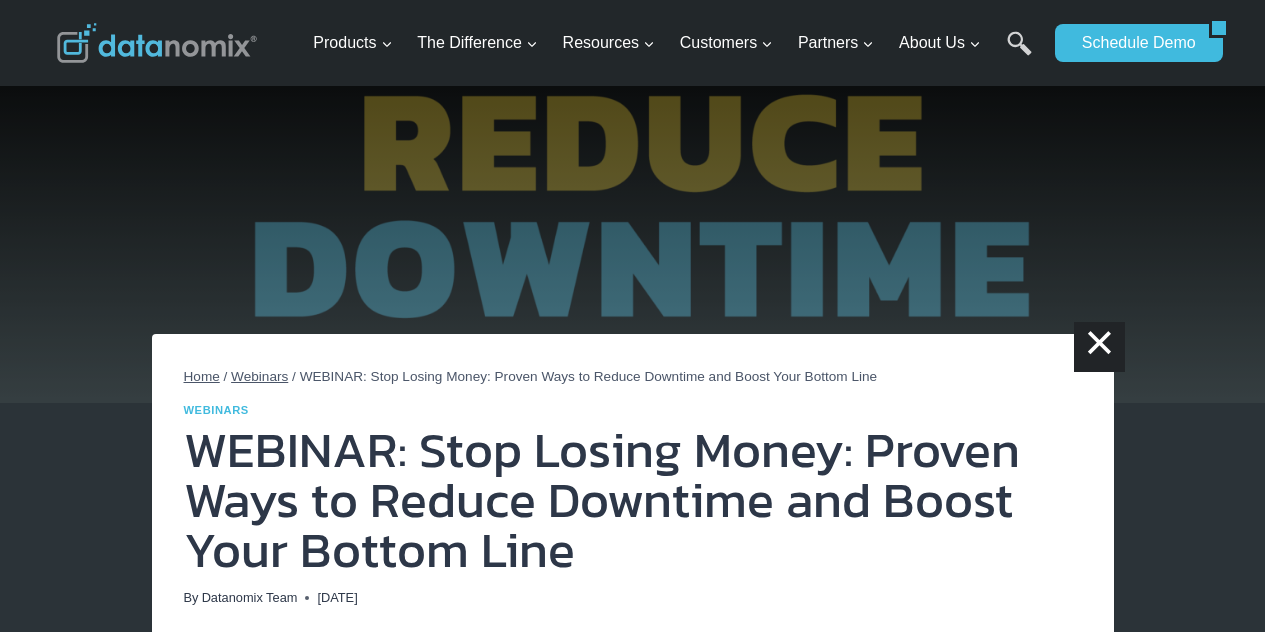 scroll, scrollTop: 0, scrollLeft: 0, axis: both 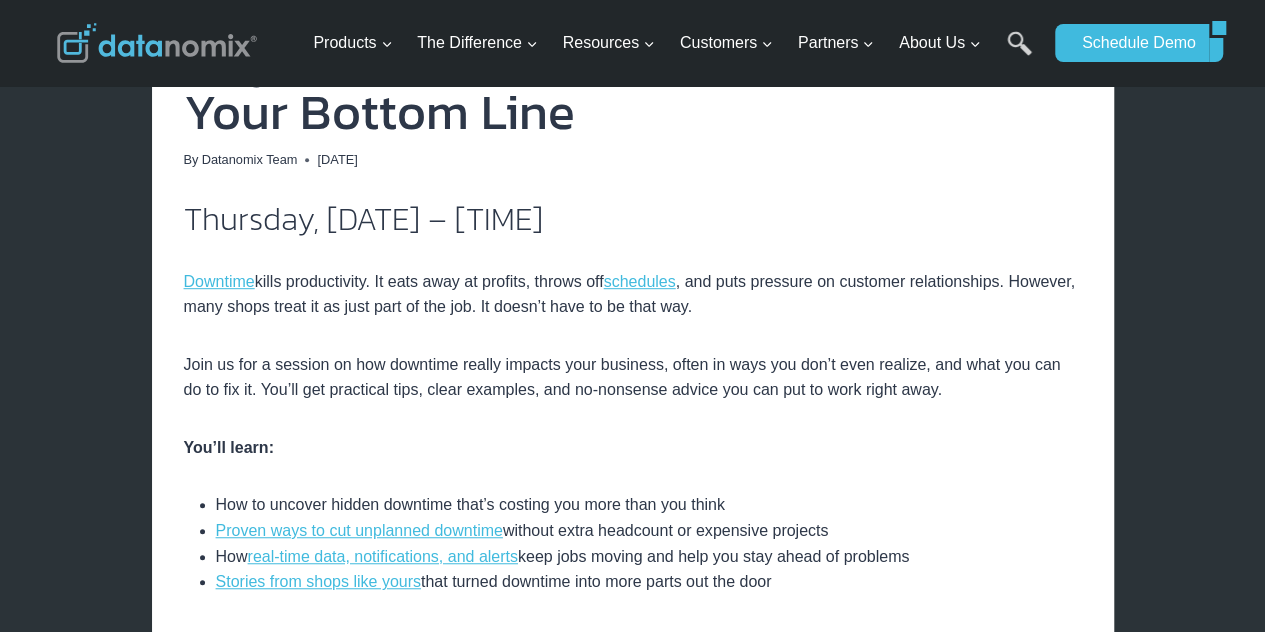 drag, startPoint x: 1272, startPoint y: 65, endPoint x: 1161, endPoint y: 141, distance: 134.52509 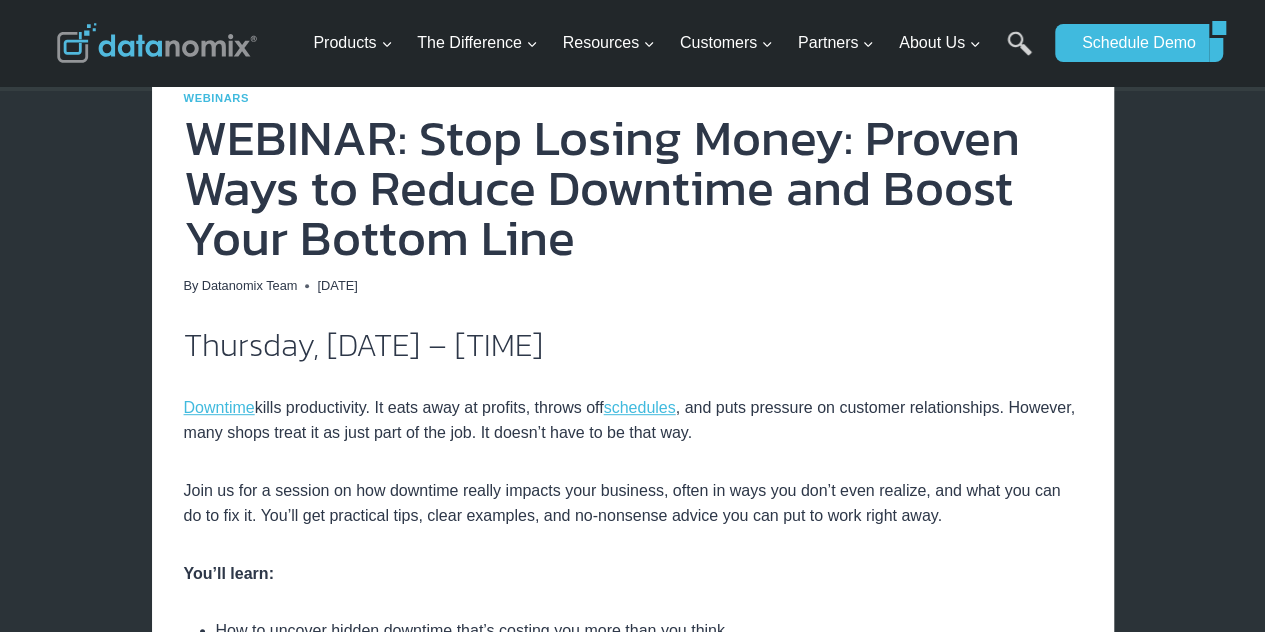 scroll, scrollTop: 319, scrollLeft: 0, axis: vertical 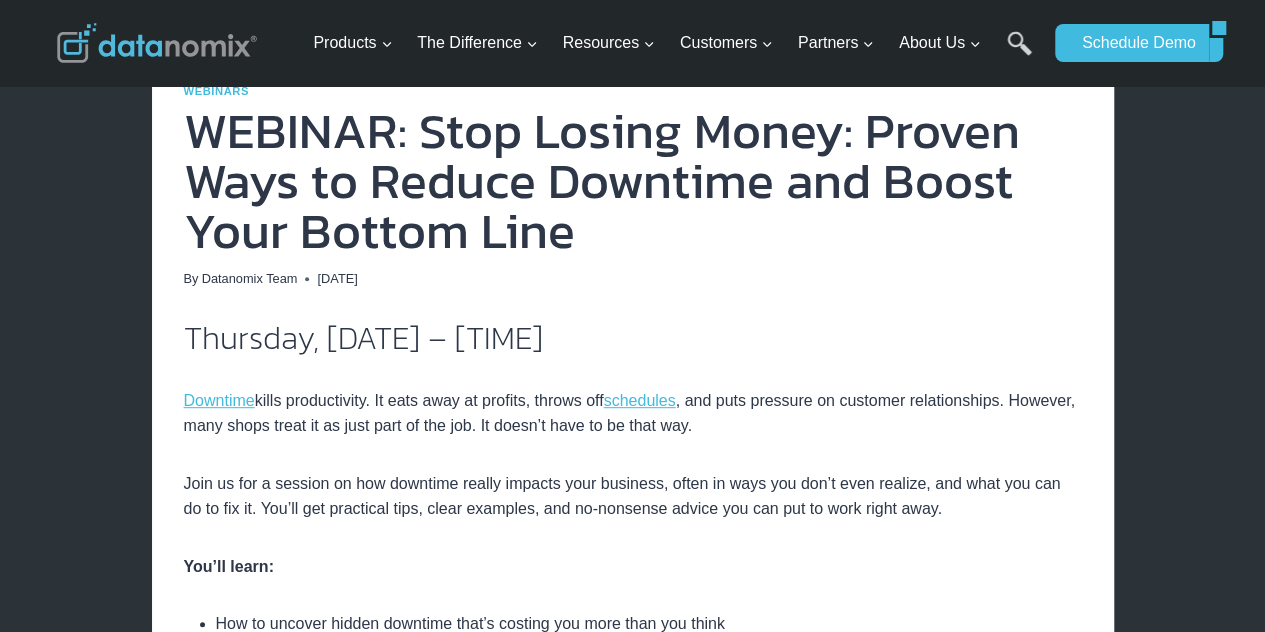 click on "×
Home   /   Webinars   /   WEBINAR: Stop Losing Money: Proven Ways to Reduce Downtime and Boost Your Bottom Line
Webinars
WEBINAR: Stop Losing Money: Proven Ways to Reduce Downtime and Boost Your Bottom Line
By Datanomix Team
July 17, 2025 July 17, 2025
Thursday, August 14, 2025 – 2 PM ET
Downtime  kills productivity. It eats away at profits, throws off  schedules , and puts pressure on customer relationships. However, many shops treat it as just part of the job. It doesn’t have to be that way.
Join us for a session on how downtime really impacts your business, often in ways you don’t even realize, and what you can do to fix it. You’ll get practical tips, clear examples, and no-nonsense advice you can put to work right away.
You’ll learn:
How to uncover hidden downtime that’s costing you more than you think
How" at bounding box center (632, 1015) 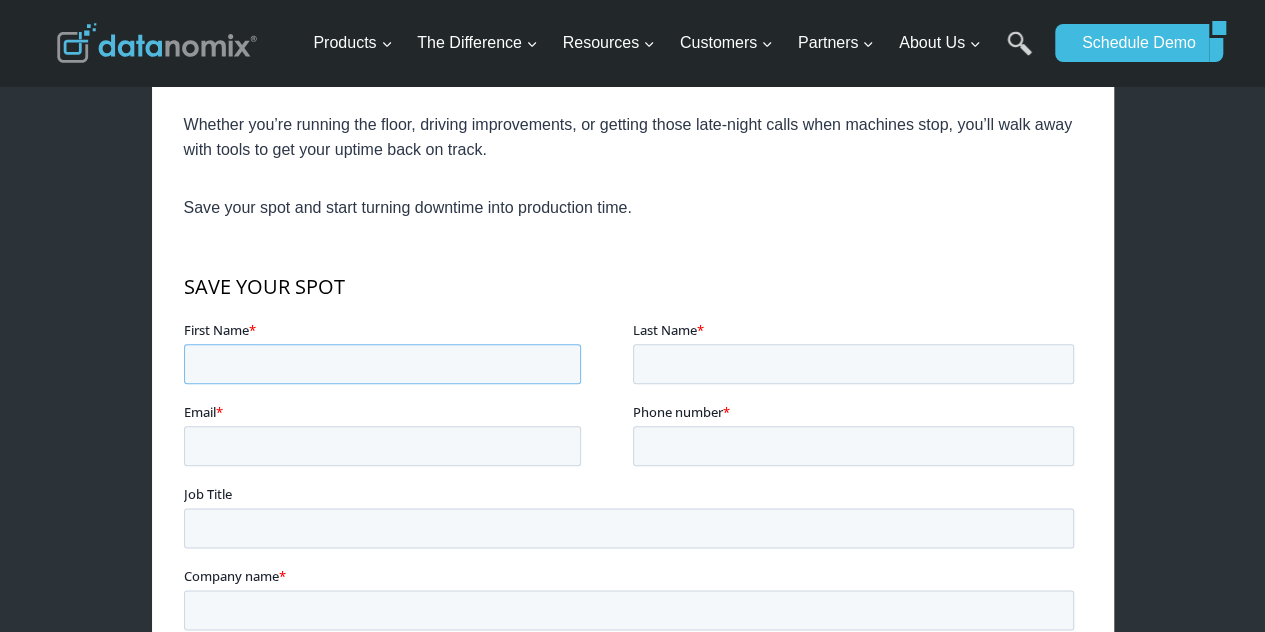 click on "First Name *" at bounding box center [381, 363] 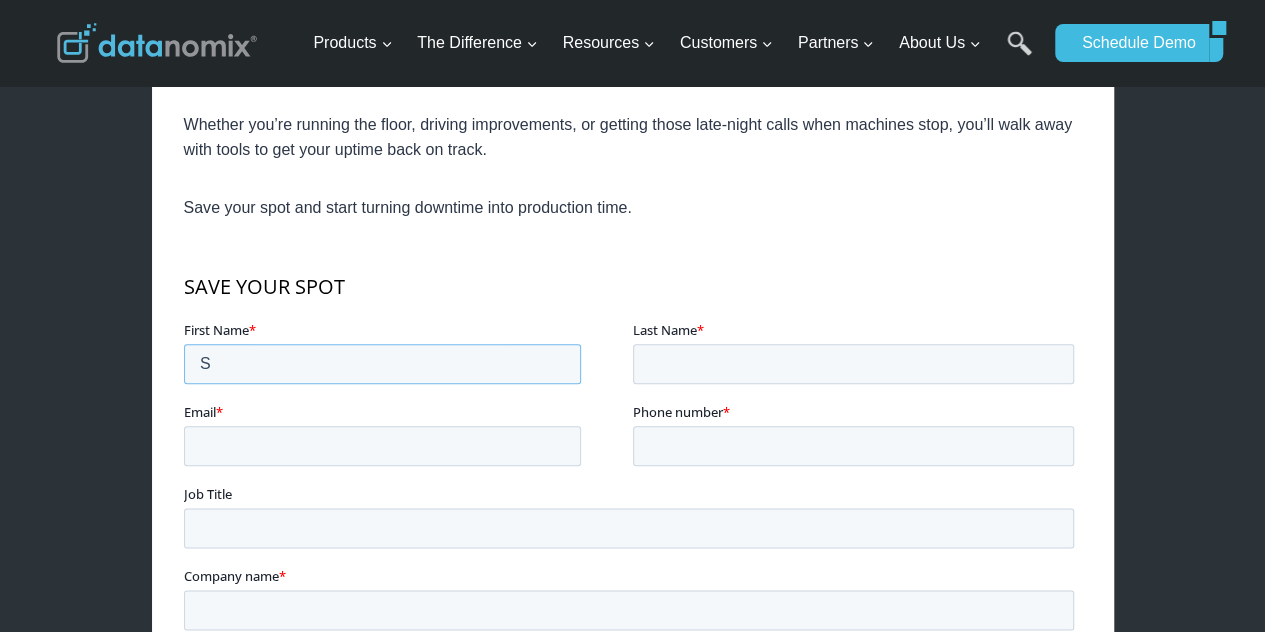 click on "S" at bounding box center (381, 363) 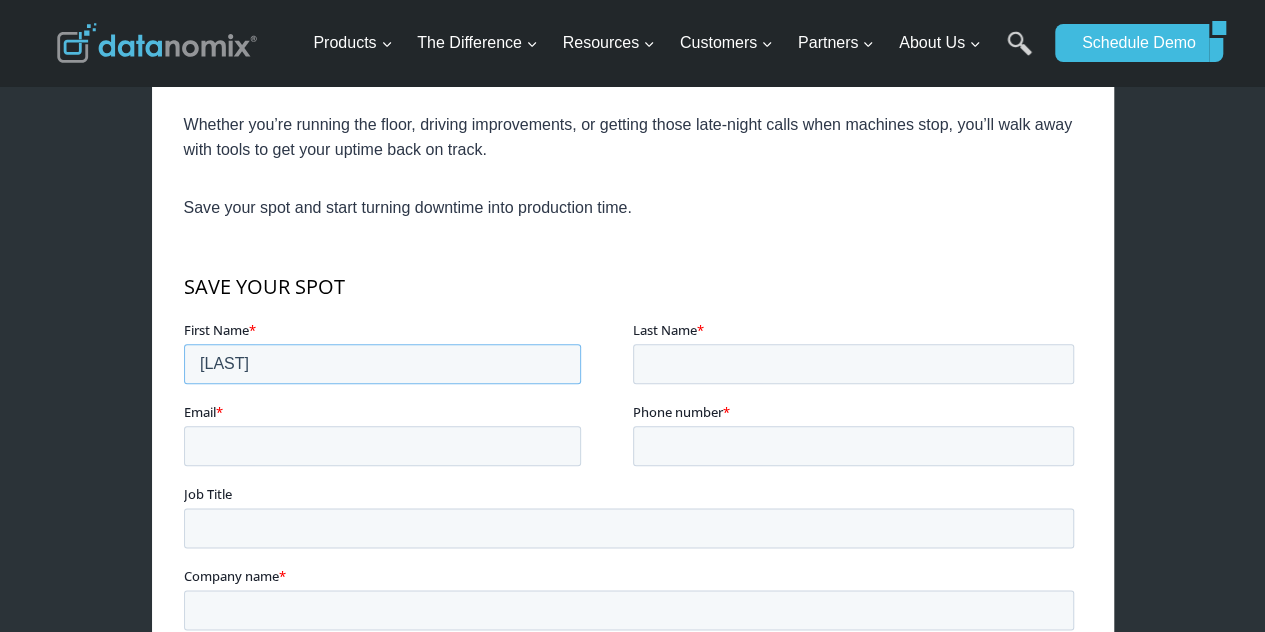 type on "Sukdev" 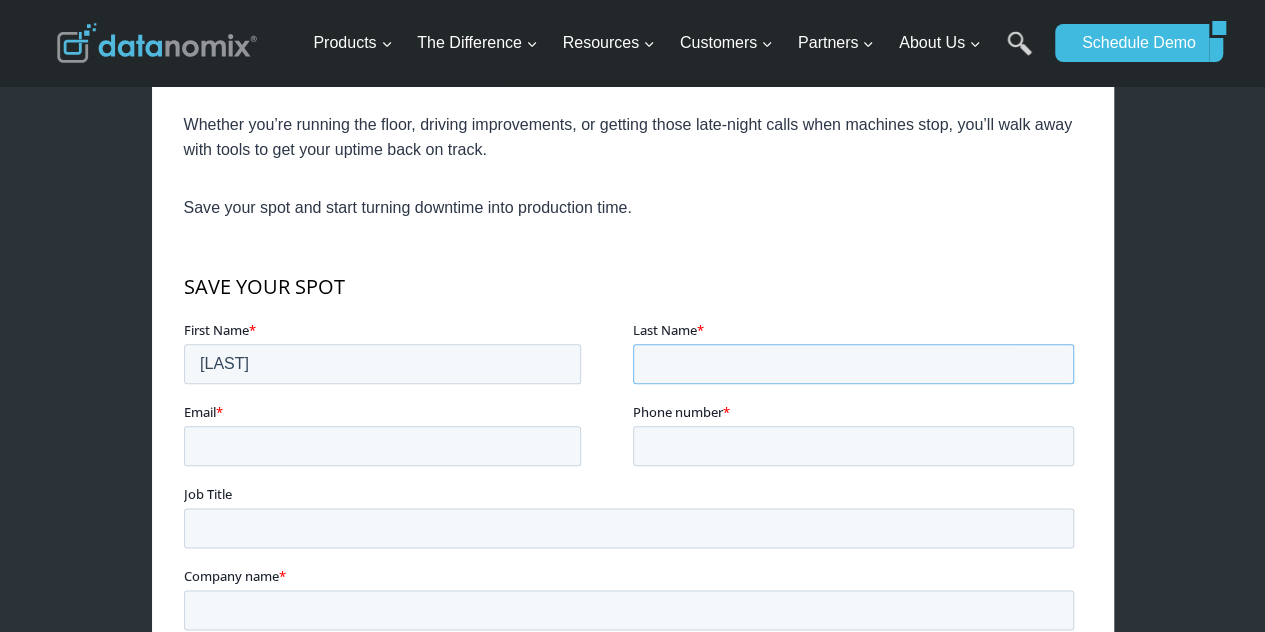 click on "Last Name *" at bounding box center (852, 363) 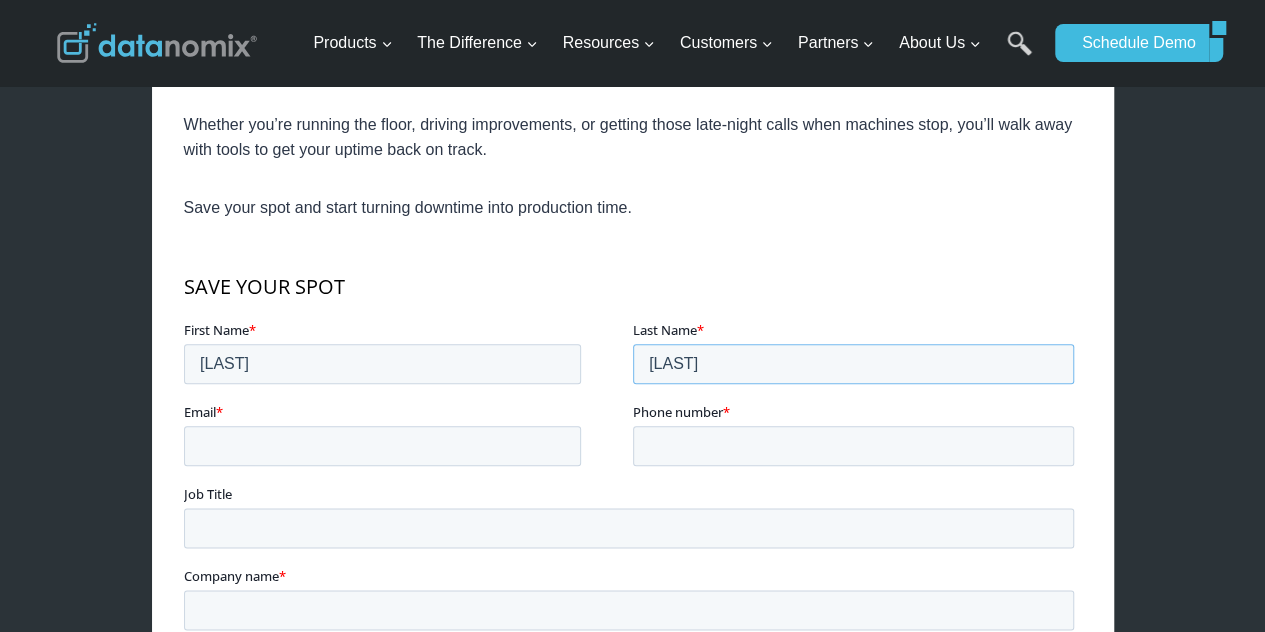 type on "Arulmozhi" 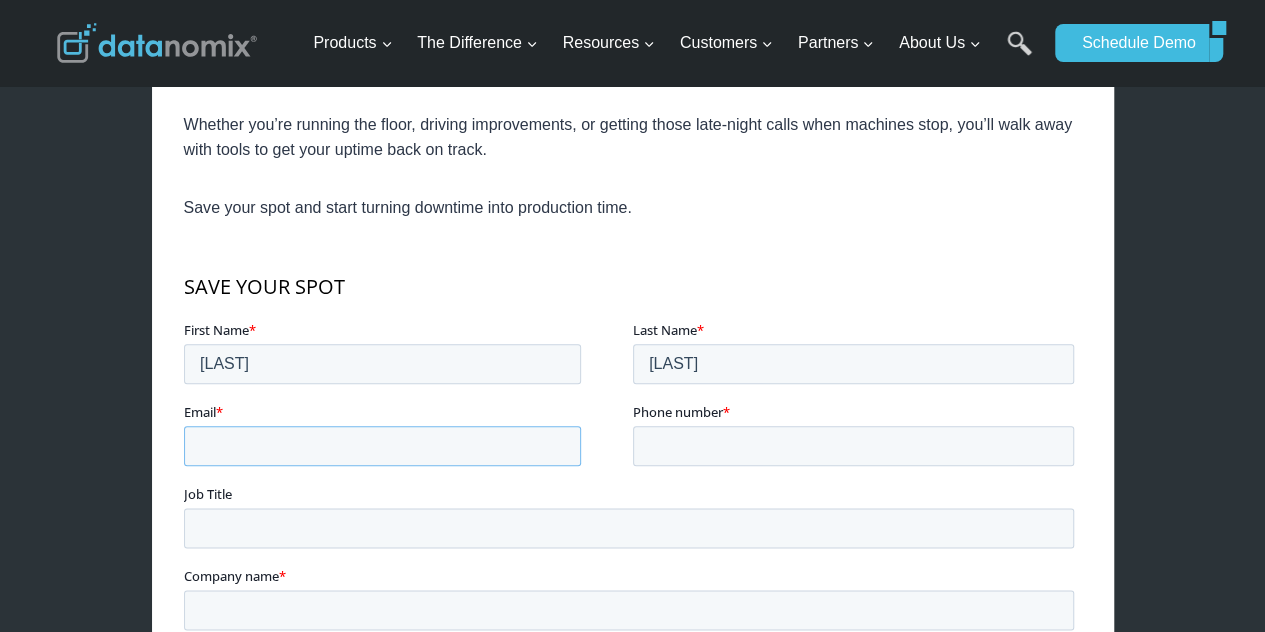 click on "Email *" at bounding box center [381, 445] 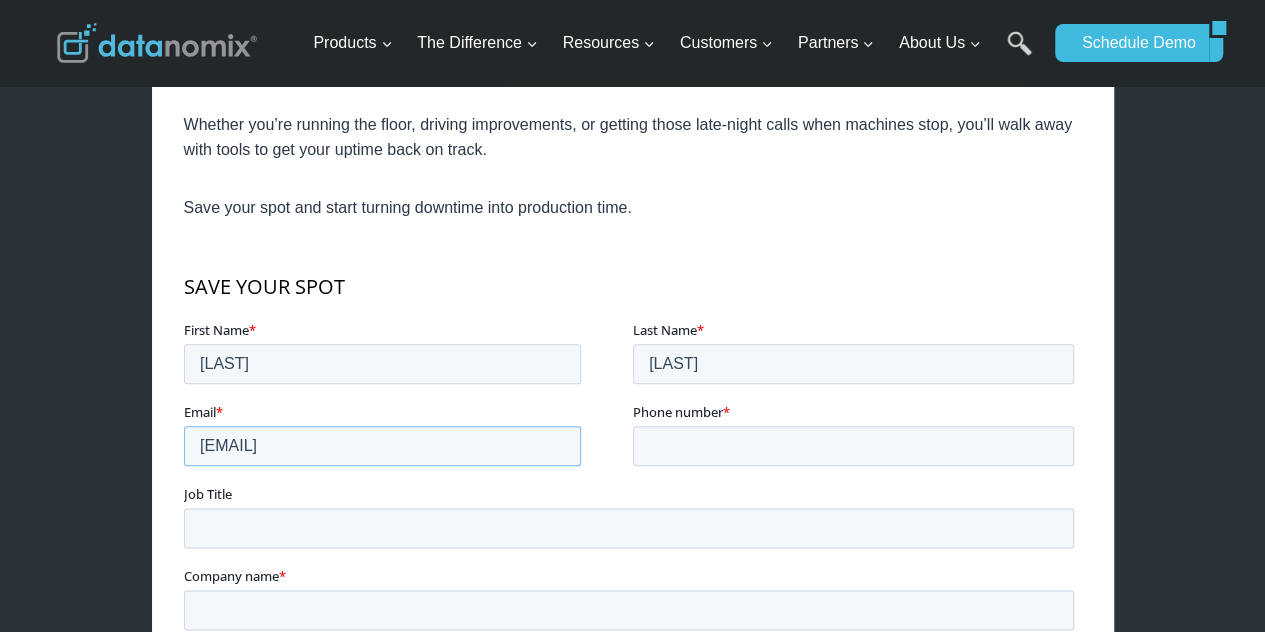 type on "Sukdevarulmozhi@gmail.com" 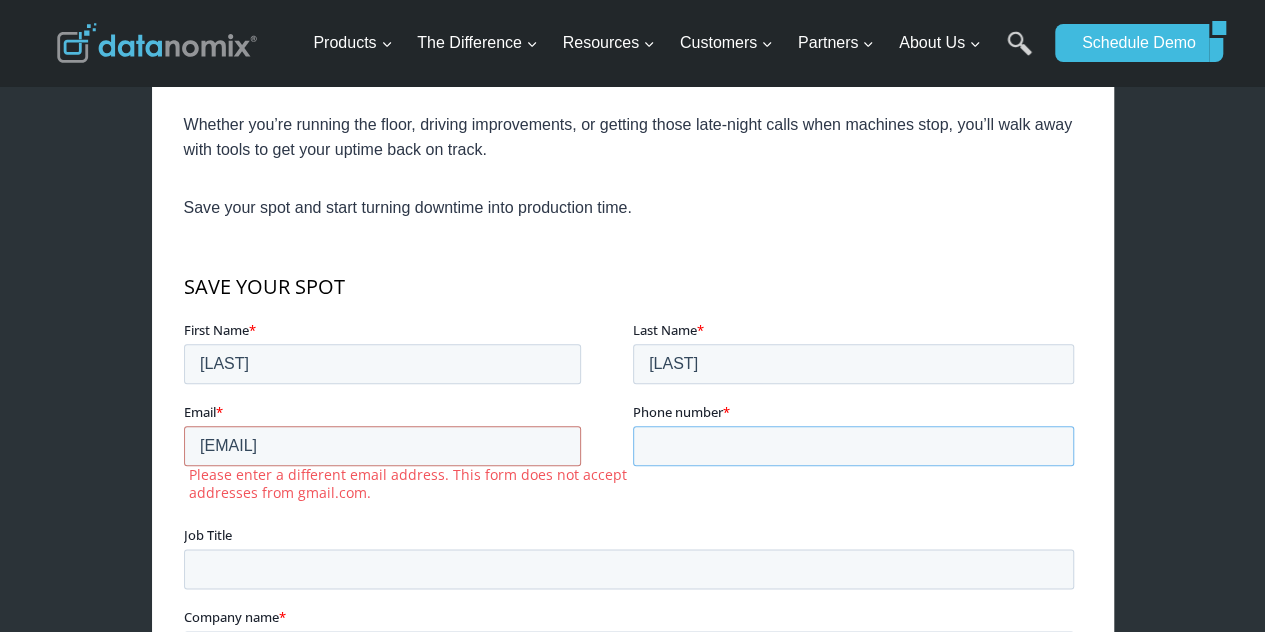 click on "Phone number *" at bounding box center [852, 445] 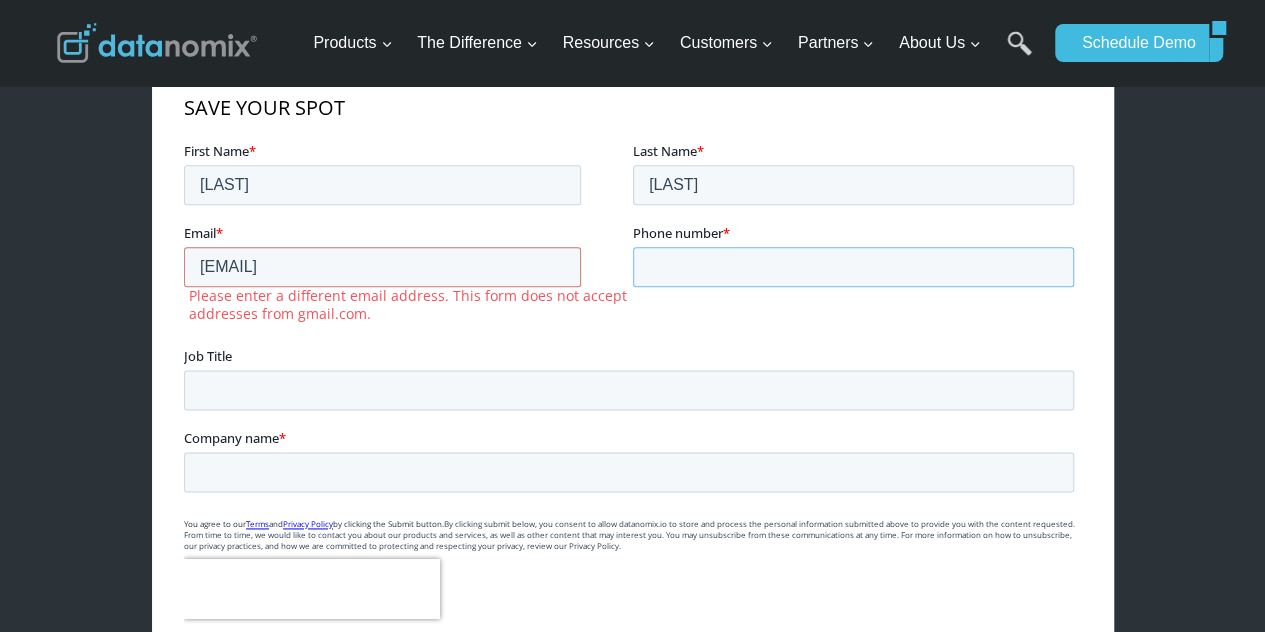 scroll, scrollTop: 1148, scrollLeft: 0, axis: vertical 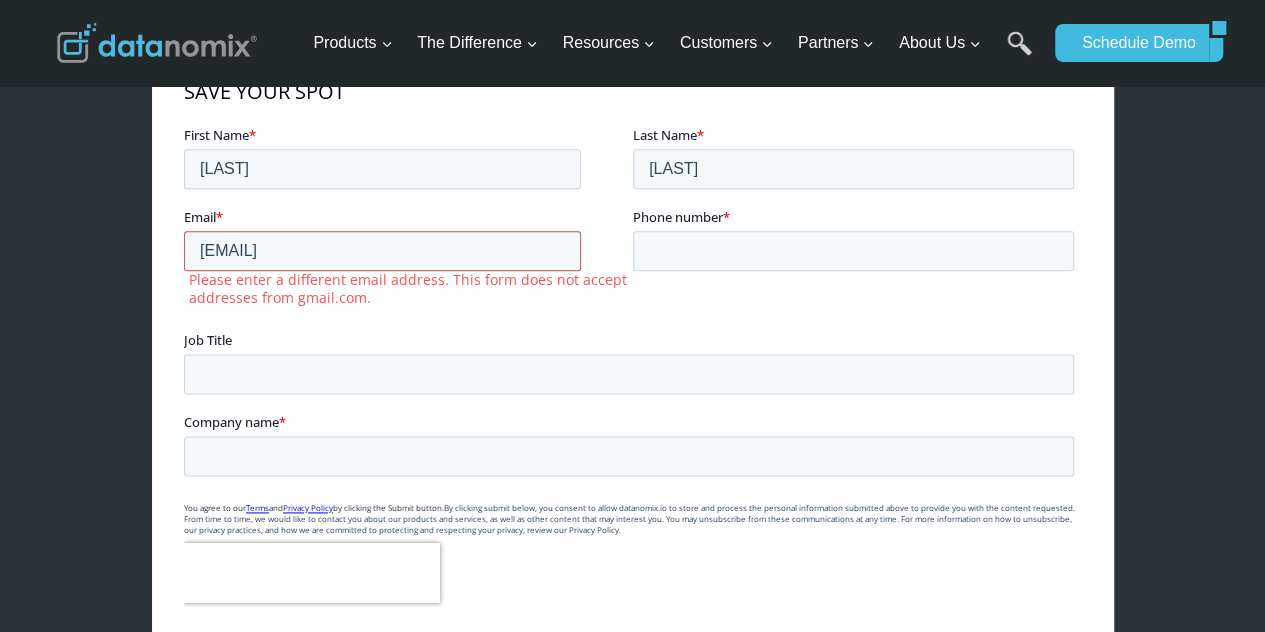 click on "Sukdevarulmozhi@gmail.com" at bounding box center [381, 250] 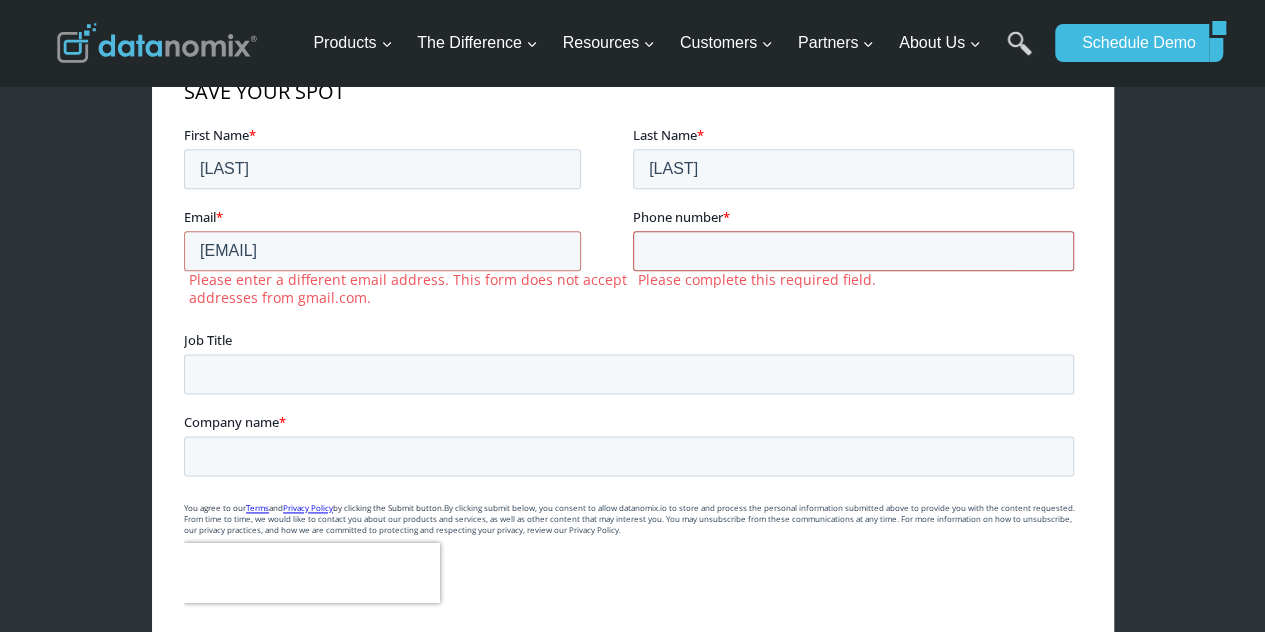 click on "Phone number *" at bounding box center (852, 250) 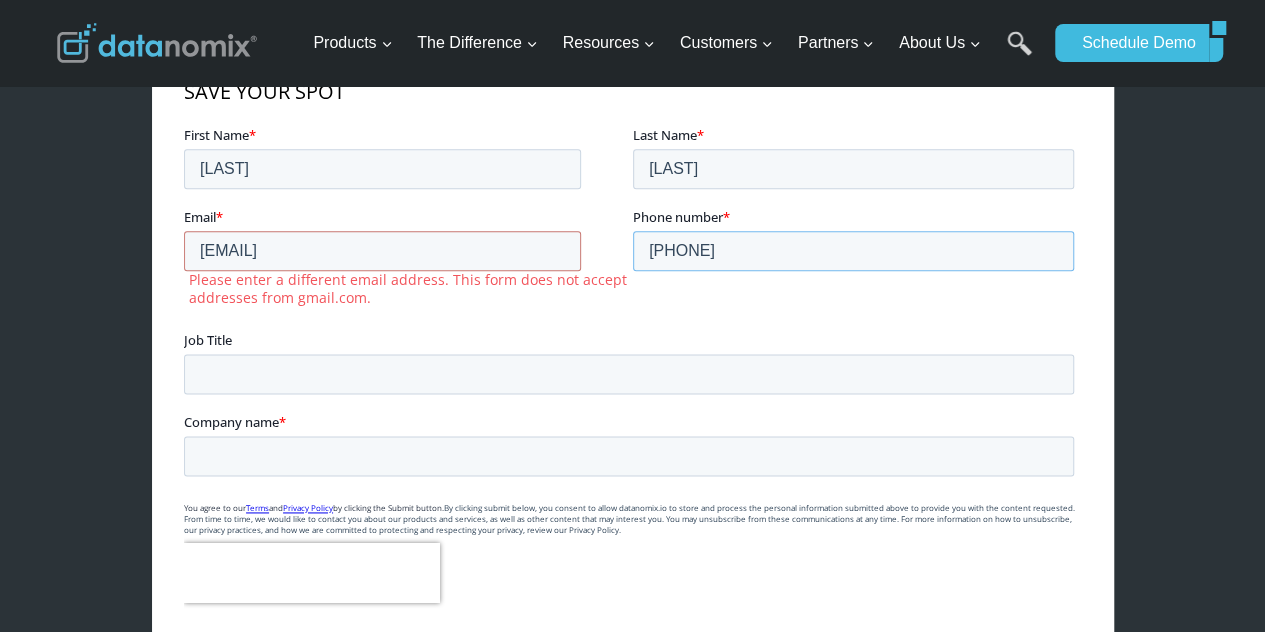 type on "9894809691" 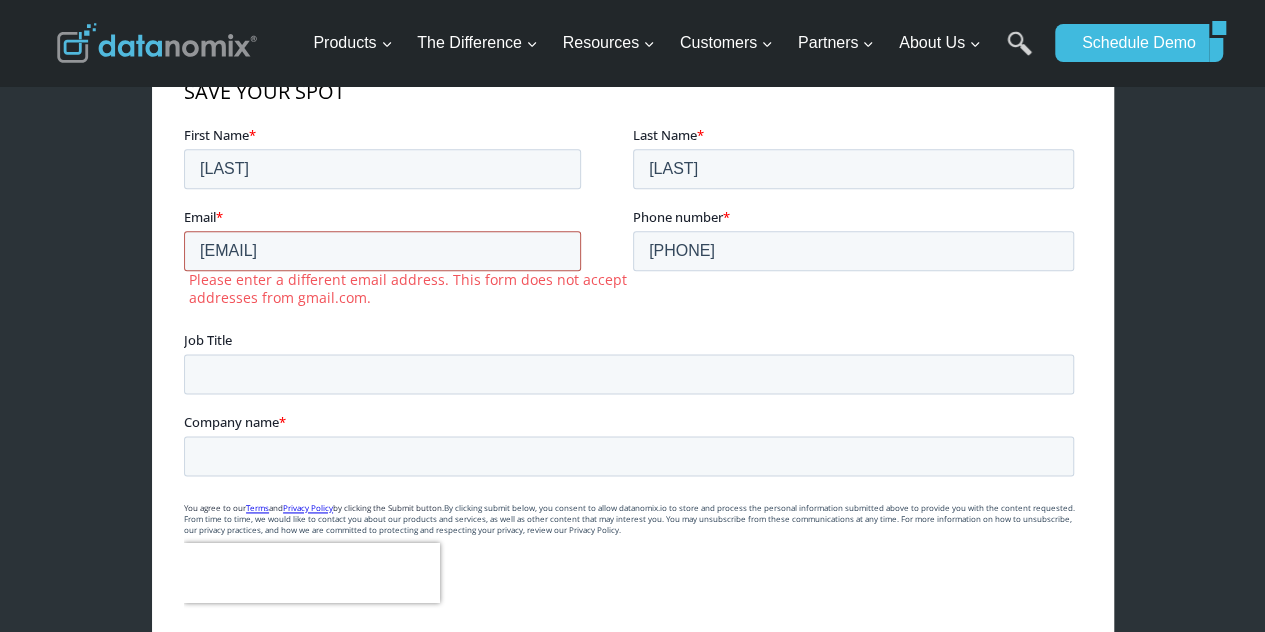 click on "Sukdevarulmozhi@gmail.com" at bounding box center (381, 250) 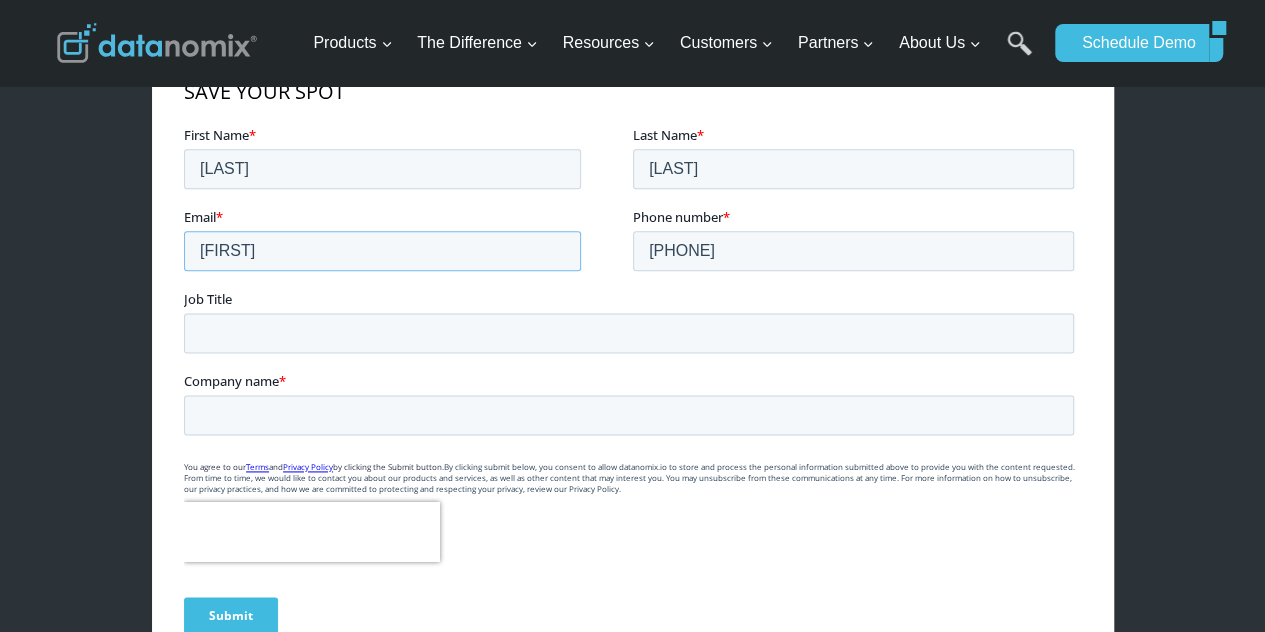 type on "S" 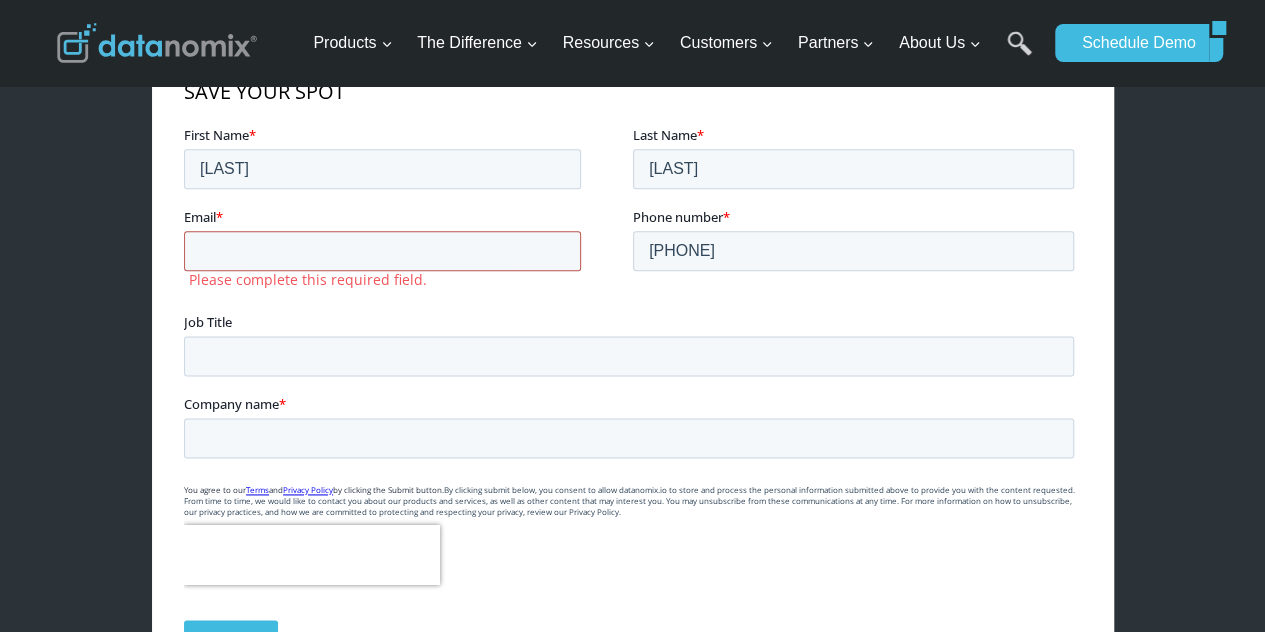 type on "a" 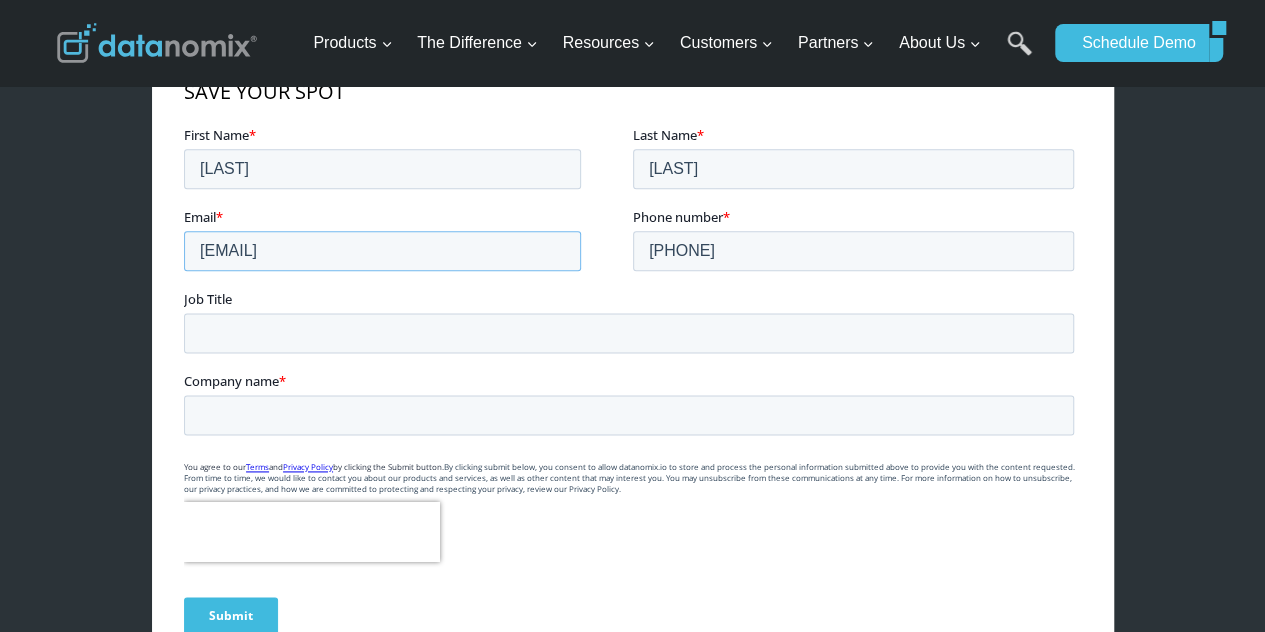 type on "sd6539@srmist.edu.in" 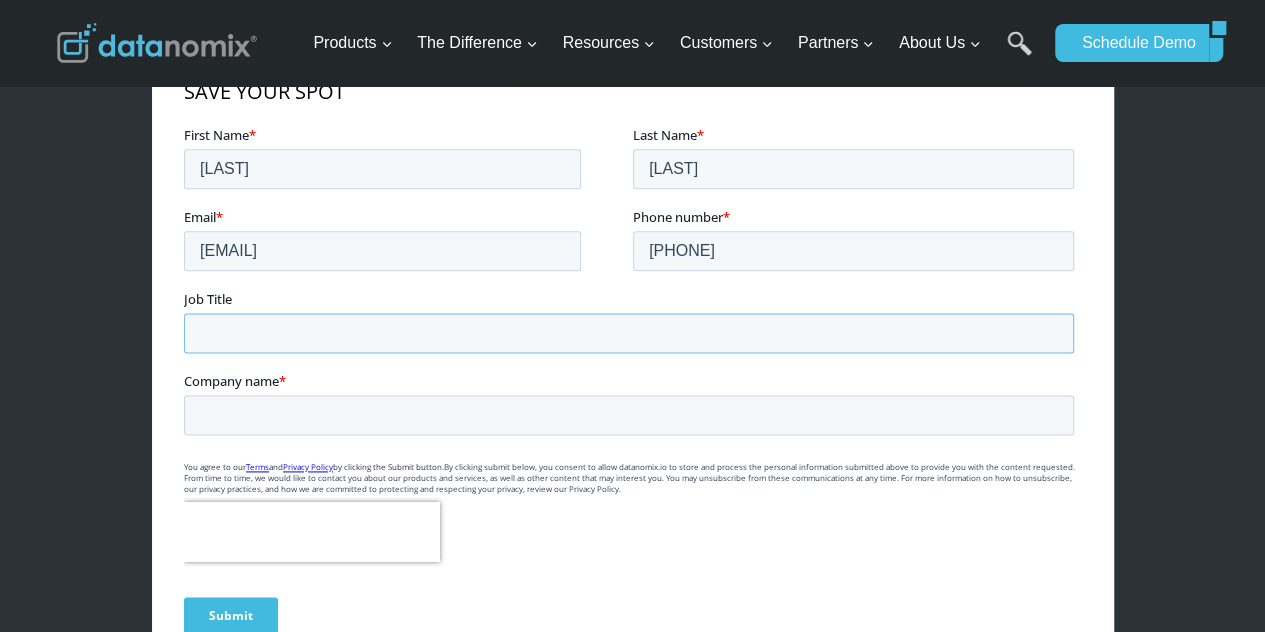 click on "Job Title" at bounding box center (628, 332) 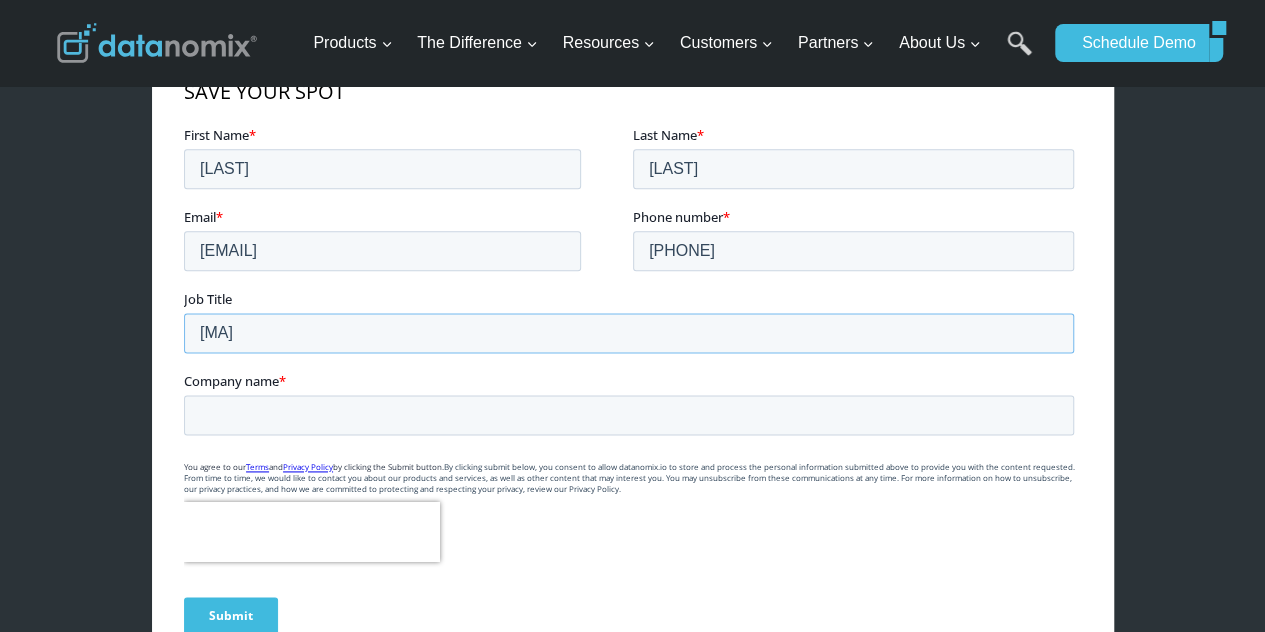 type on "M" 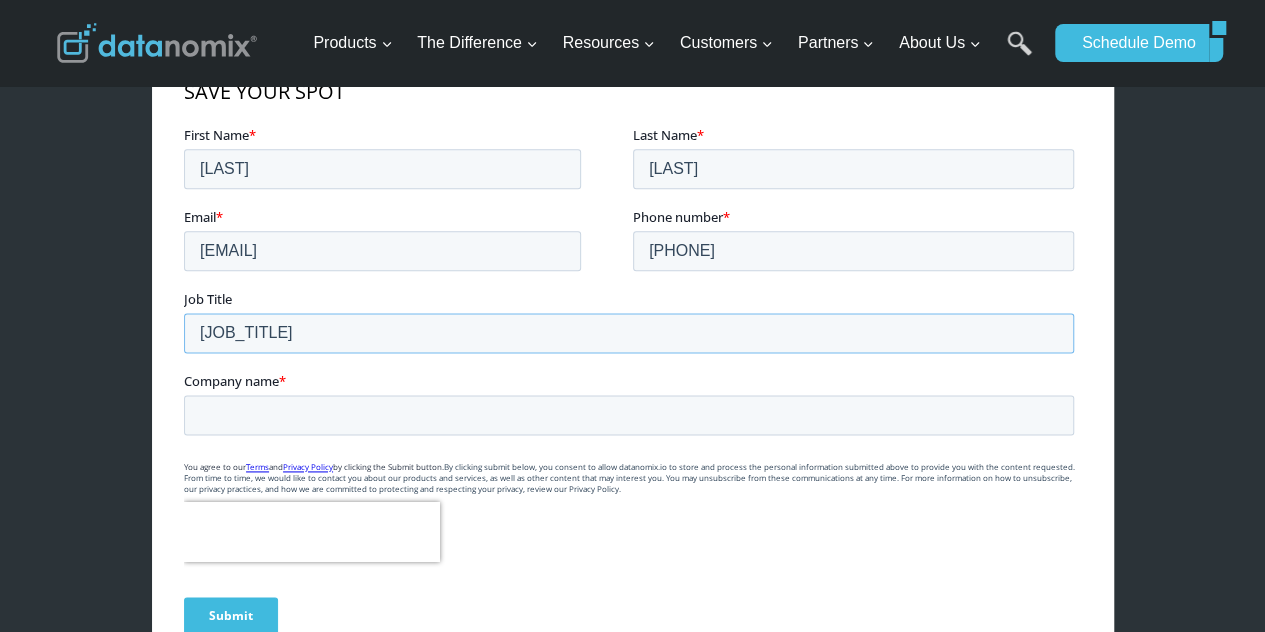 type on "P" 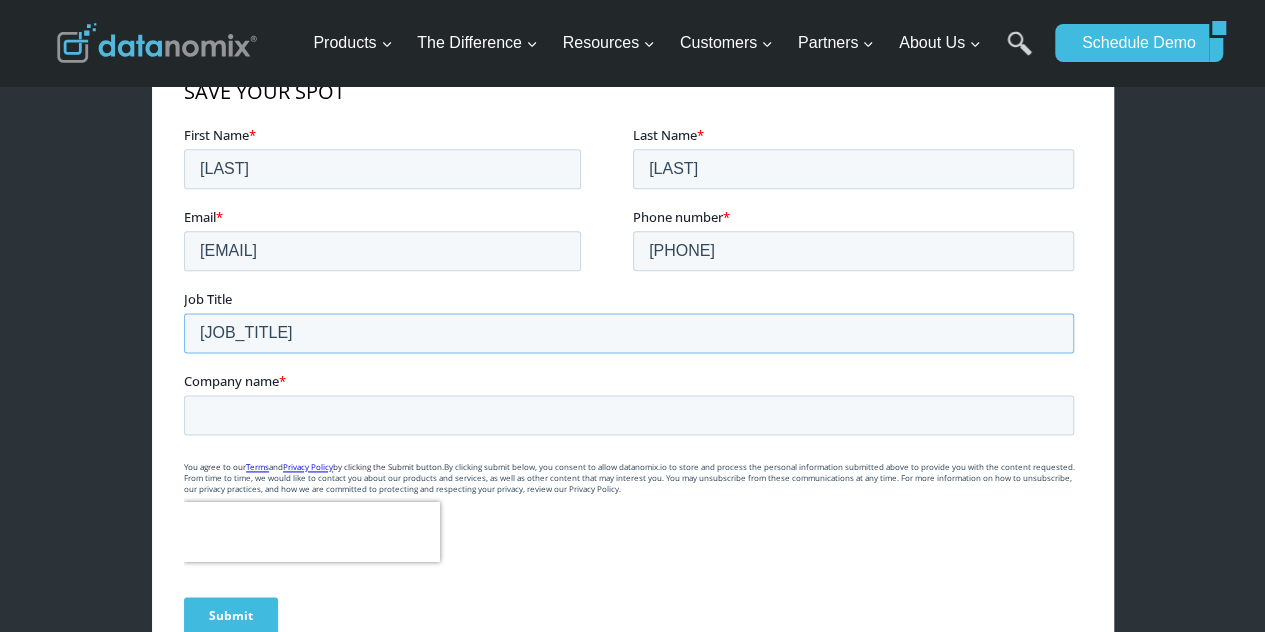 click on "Lead Procurter" at bounding box center [628, 332] 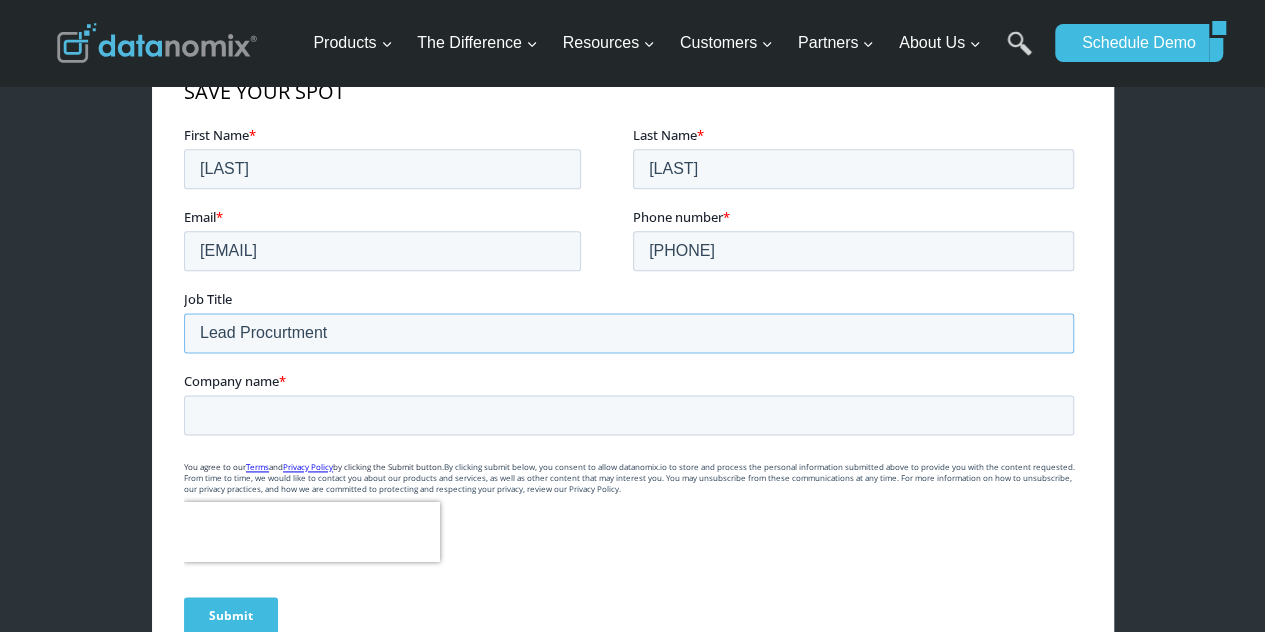 type on "Lead Procurtment" 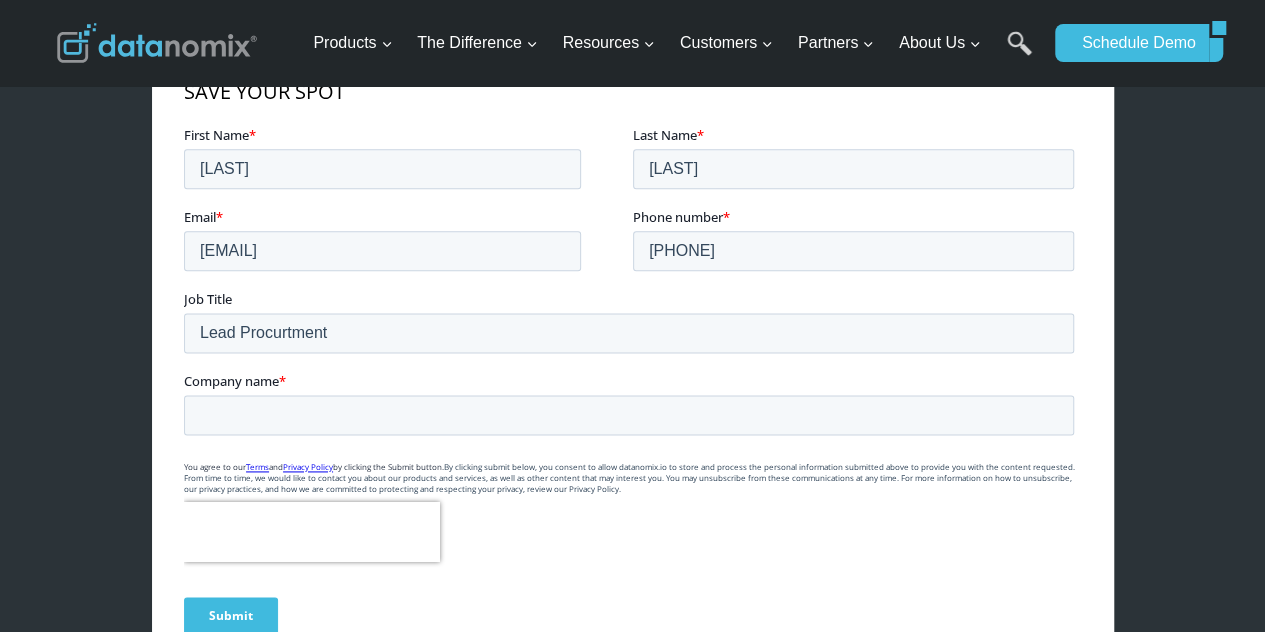 click on "Company name *" at bounding box center [632, 402] 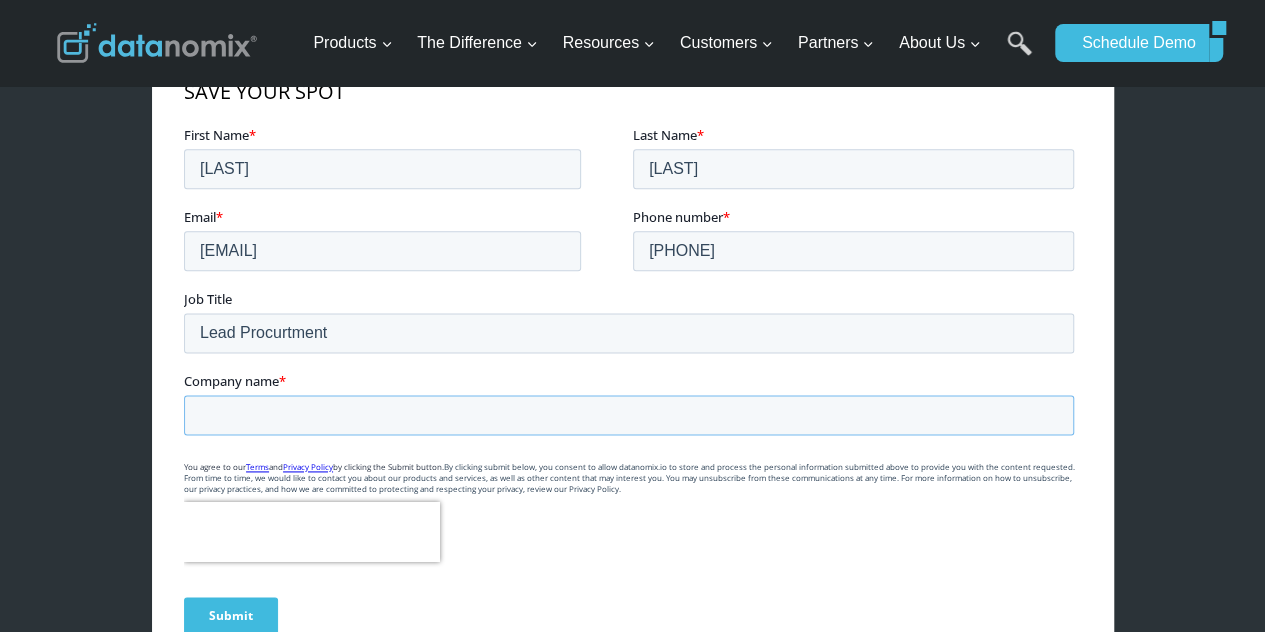 click on "Company name *" at bounding box center (628, 414) 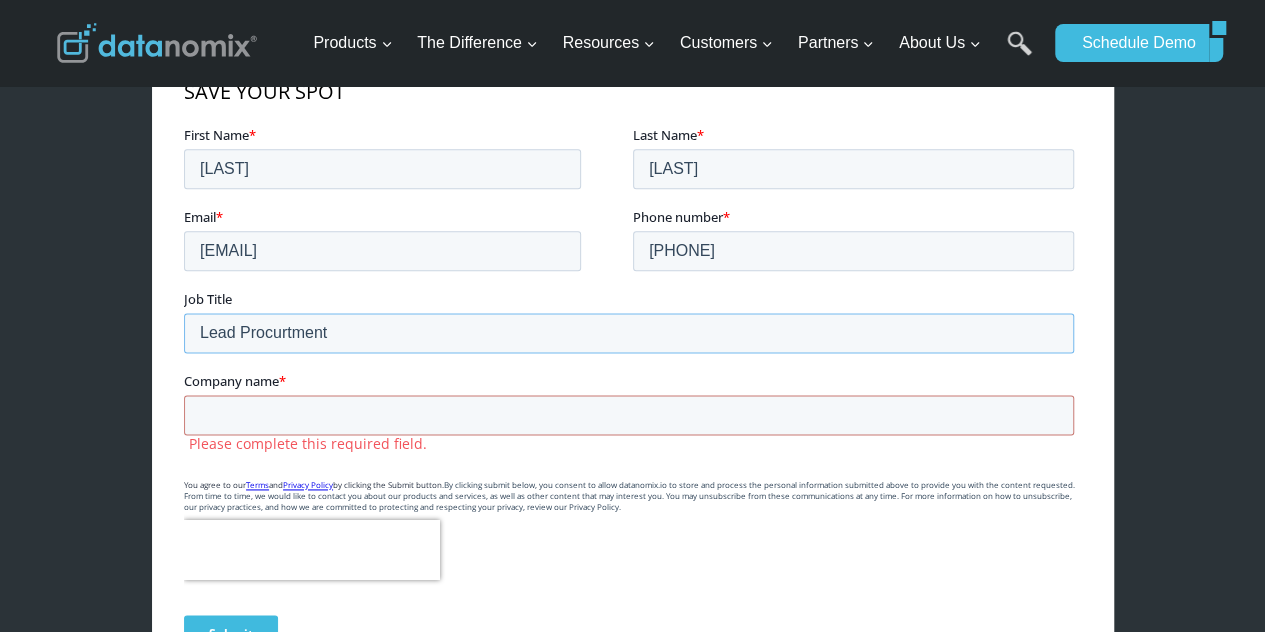 click on "Lead Procurtment" at bounding box center [628, 332] 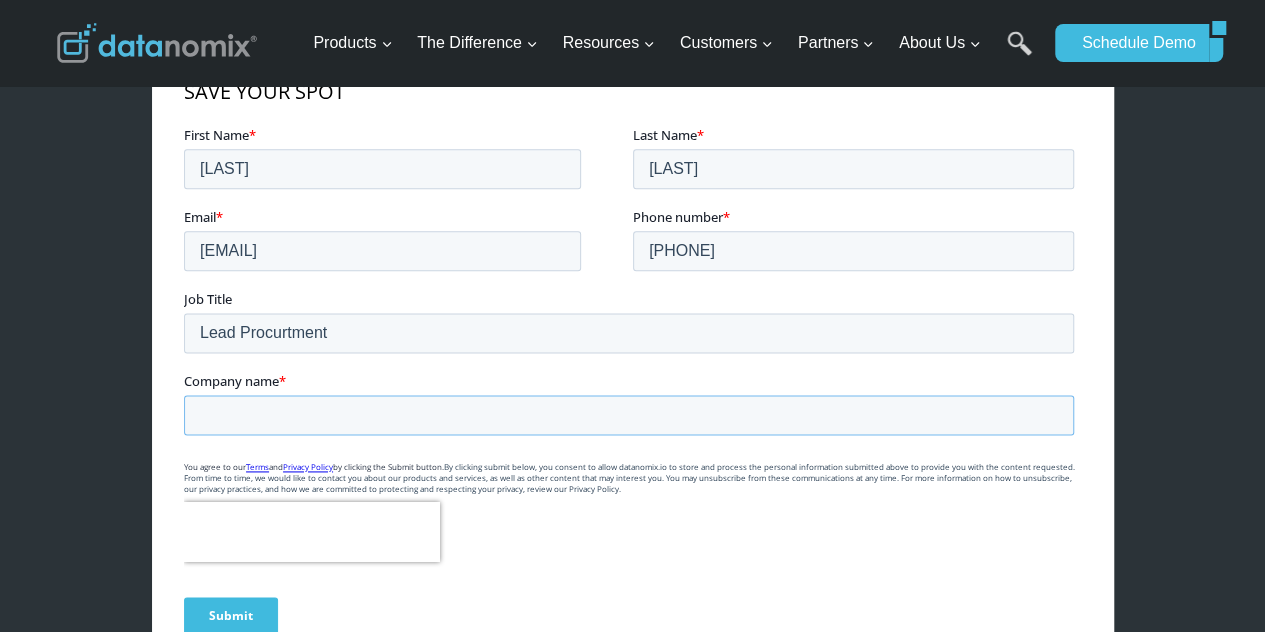 click on "Company name *" at bounding box center [628, 414] 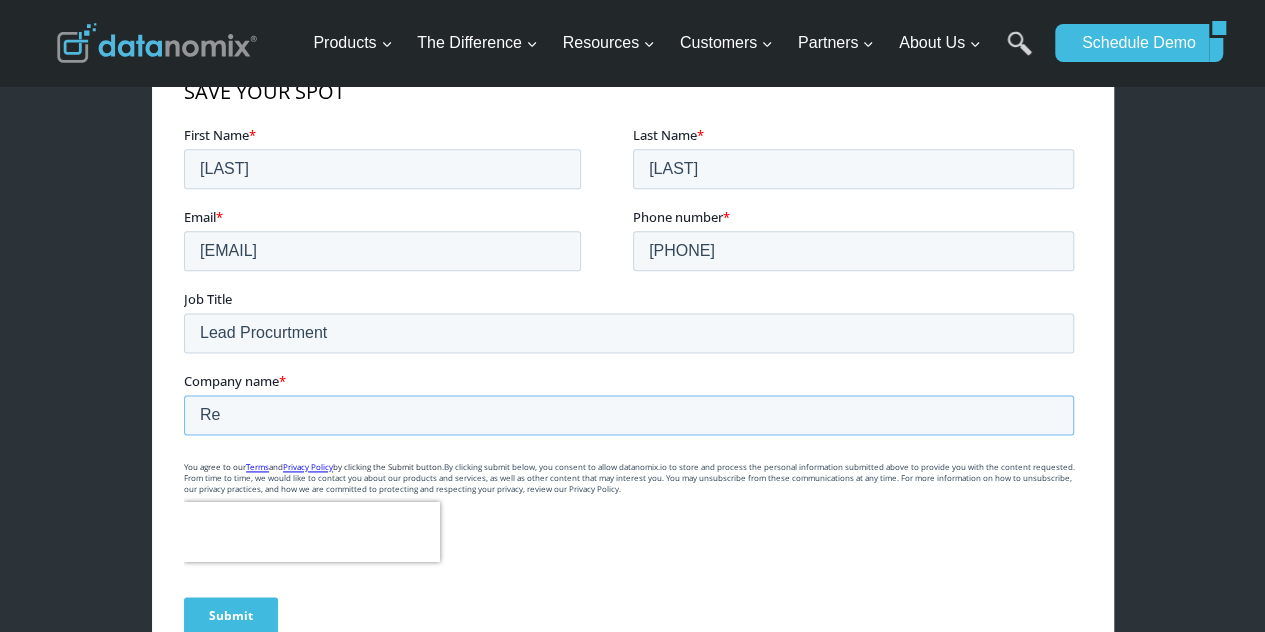 type on "R" 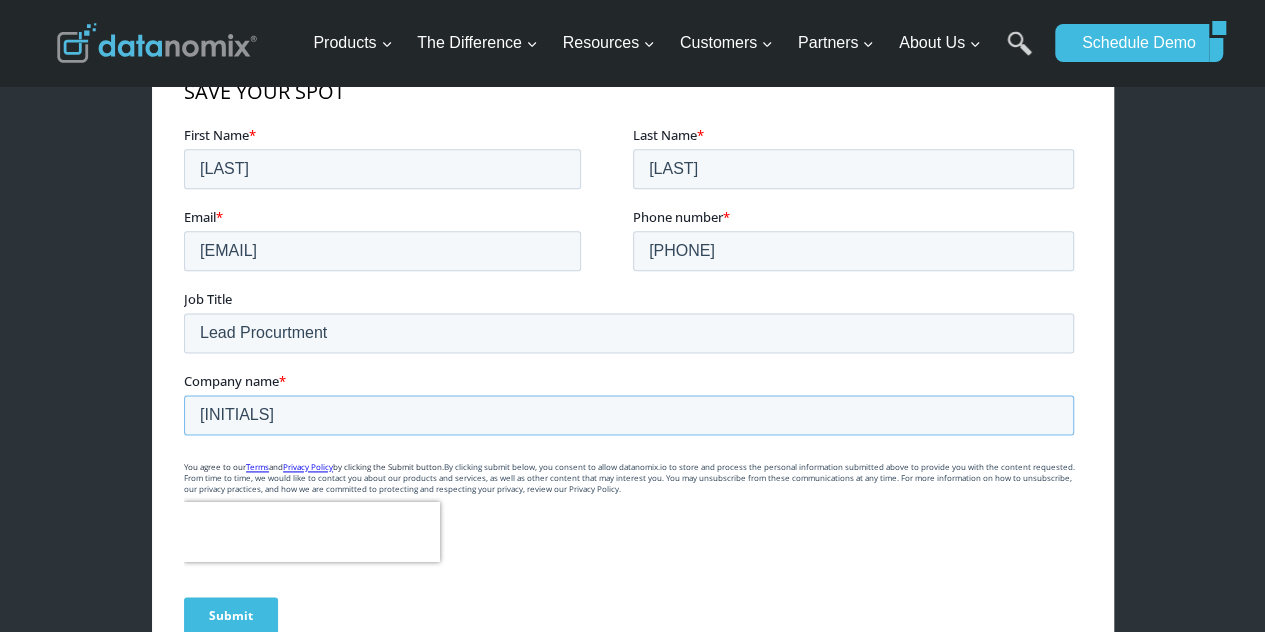 type on "V" 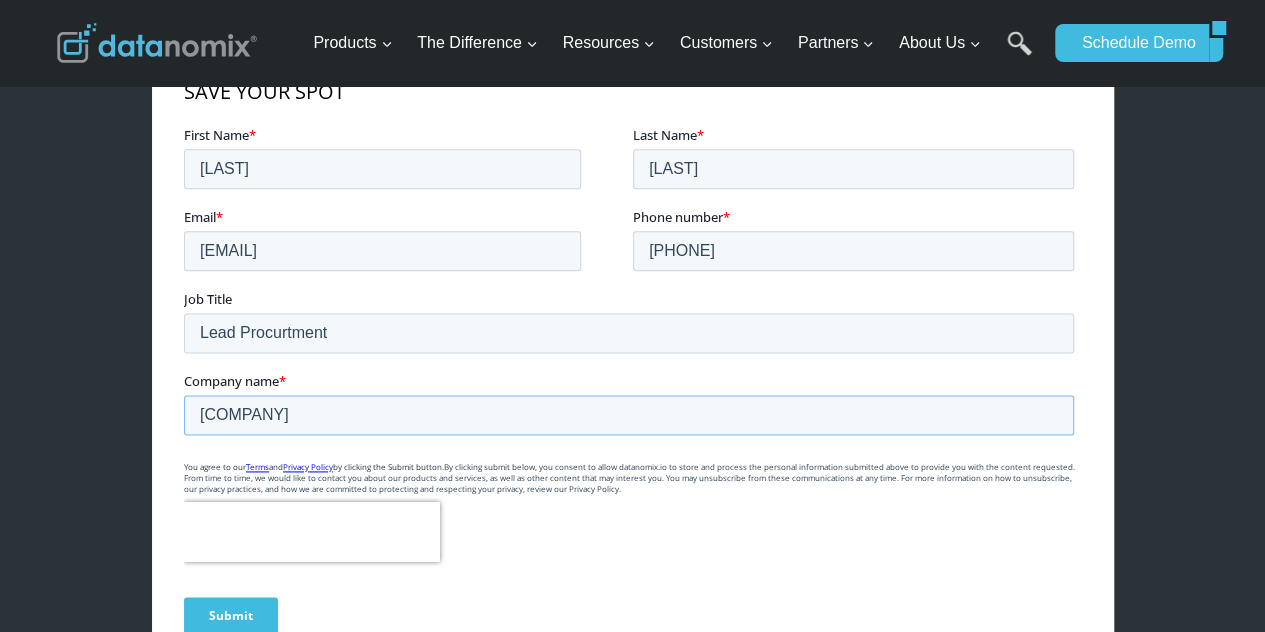 click on "Aries technologies" at bounding box center [628, 414] 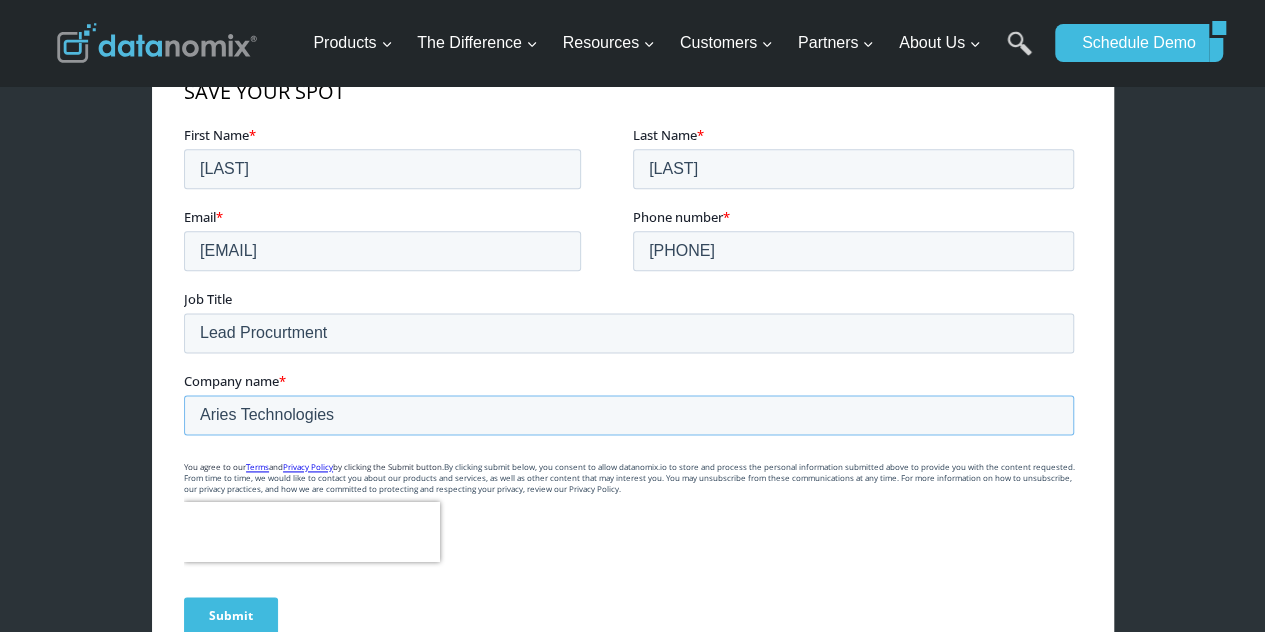 type on "Aries Technologies" 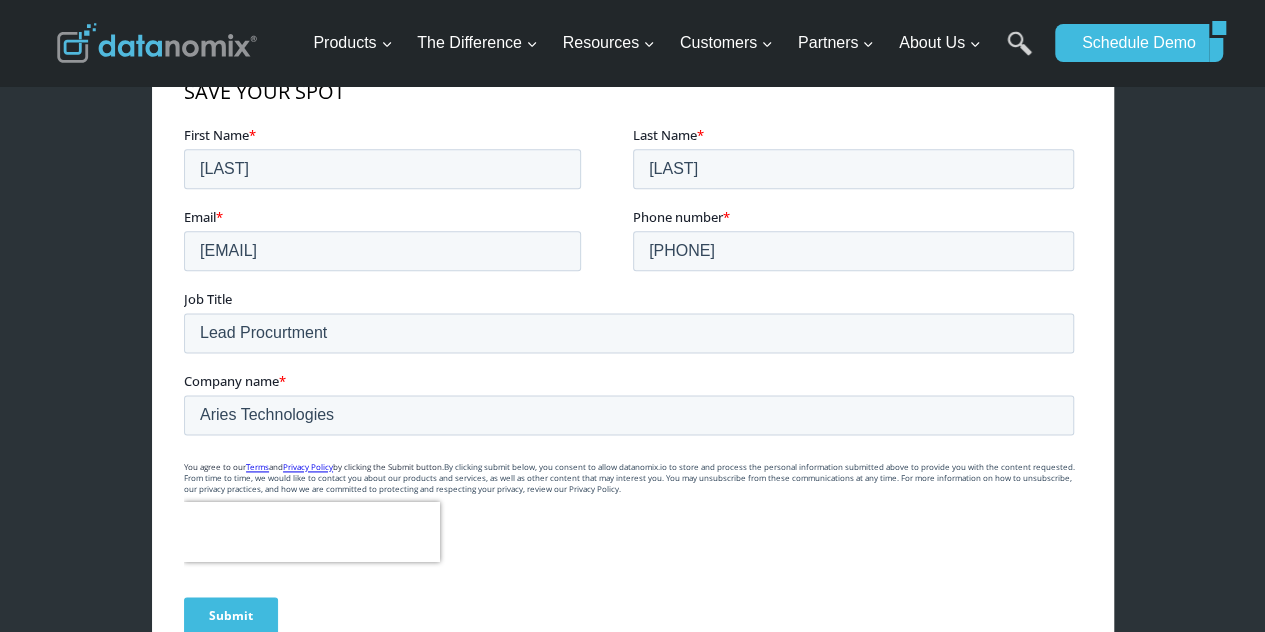 click on "Submit" at bounding box center [230, 615] 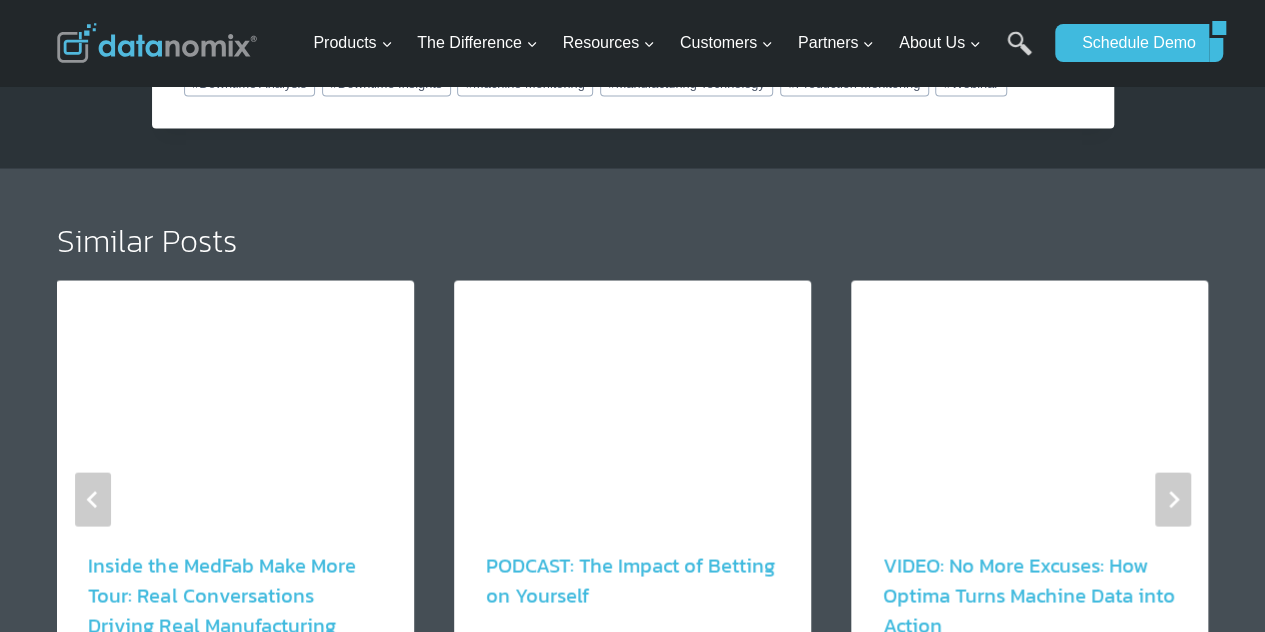 scroll, scrollTop: 1788, scrollLeft: 0, axis: vertical 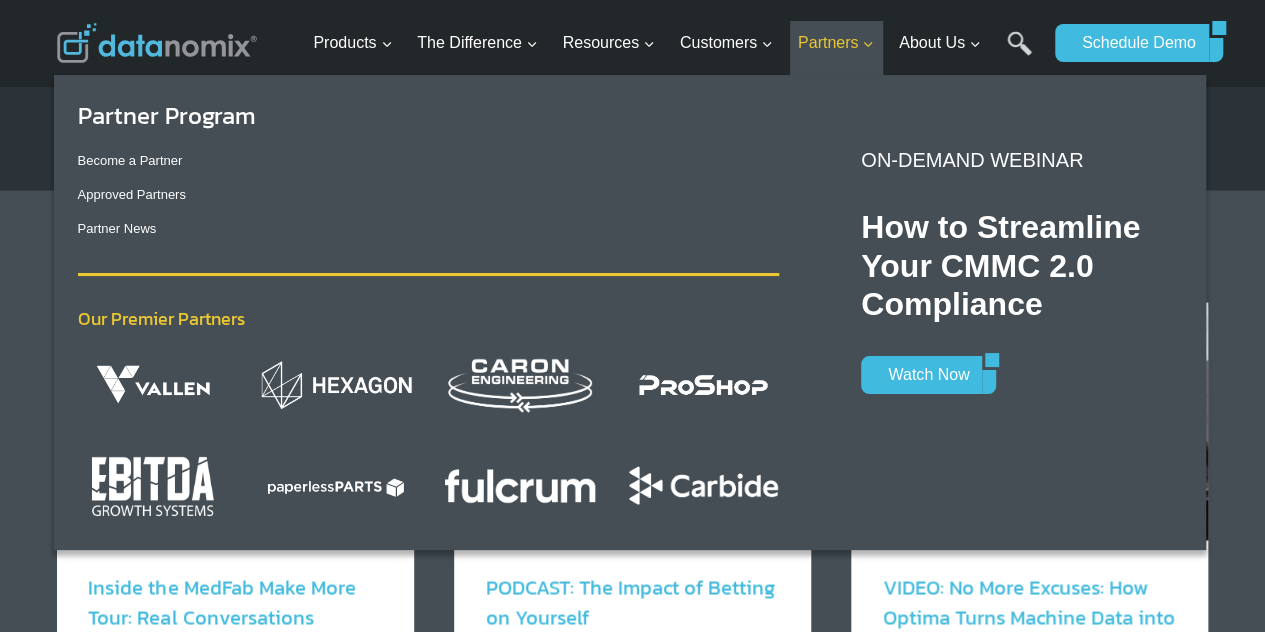 click on "Partners Expand" at bounding box center [836, 43] 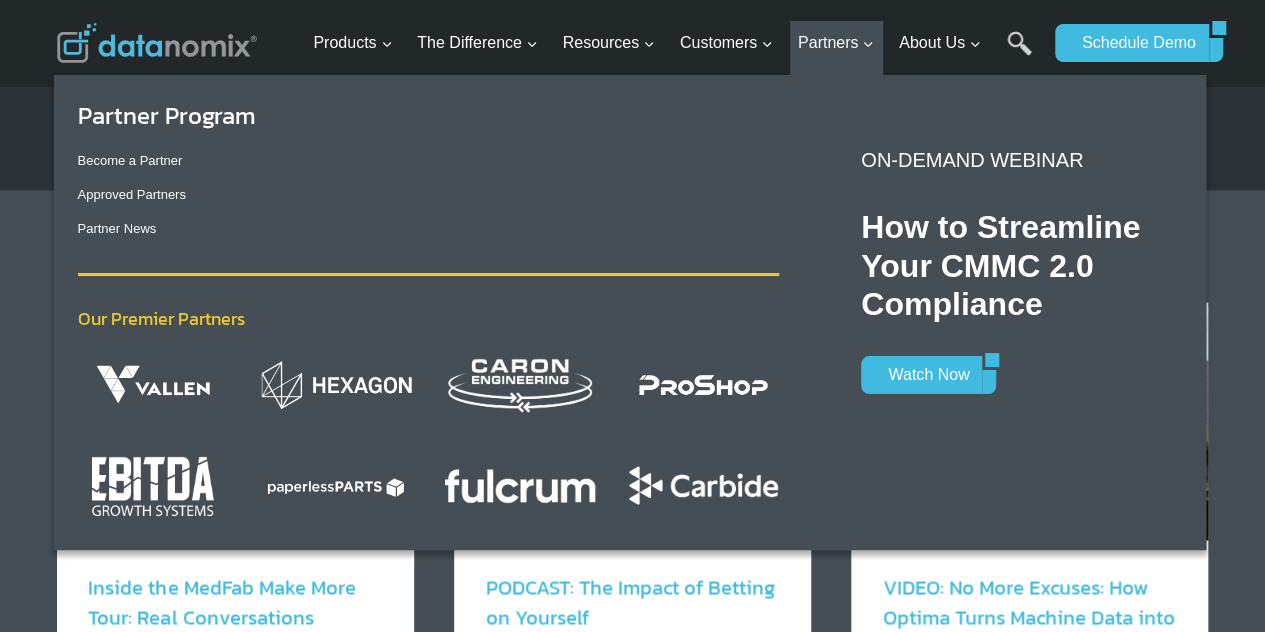 click on "Partner Program
Become a Partner
Approved Partners
Partner News
Our Premier Partners
ON-DEMAND WEBINAR
How to Streamline Your CMMC 2.0 Compliance
Watch Now" at bounding box center [630, 307] 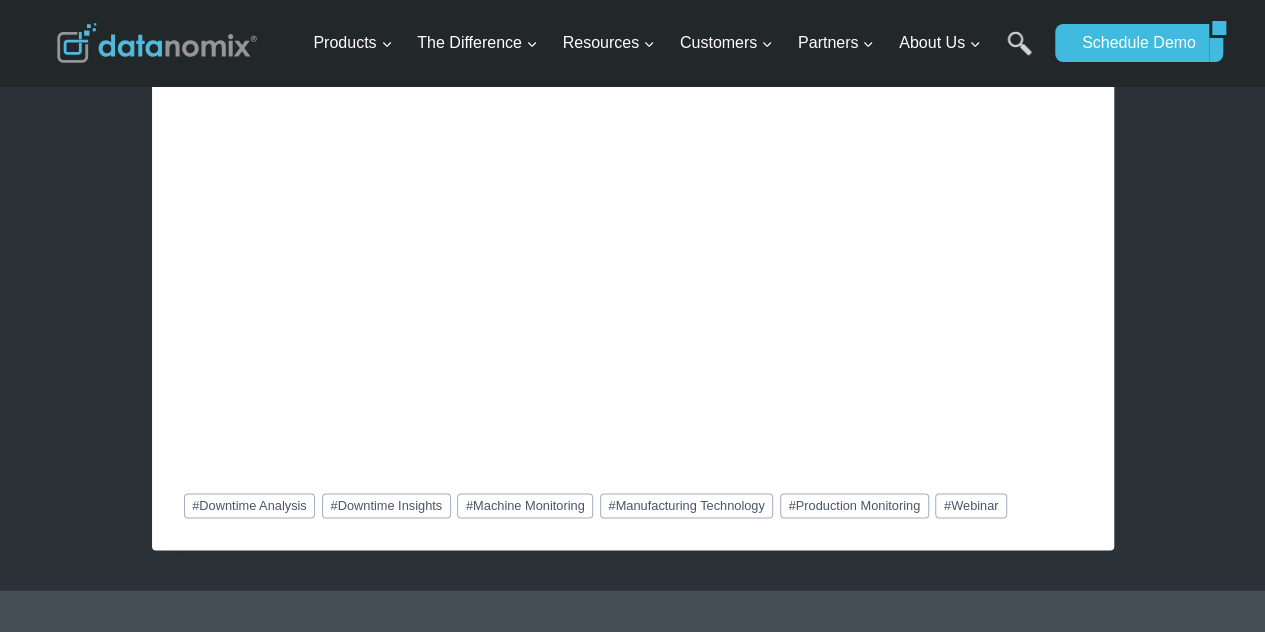 scroll, scrollTop: 1392, scrollLeft: 0, axis: vertical 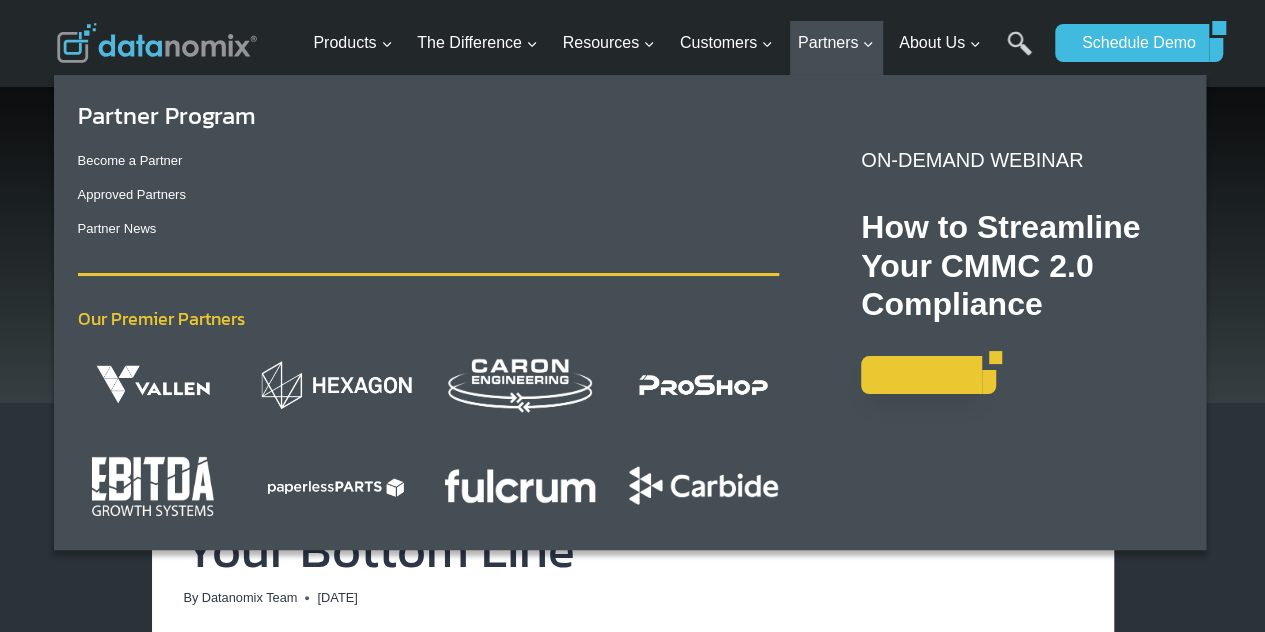 click on "Watch Now" at bounding box center [921, 375] 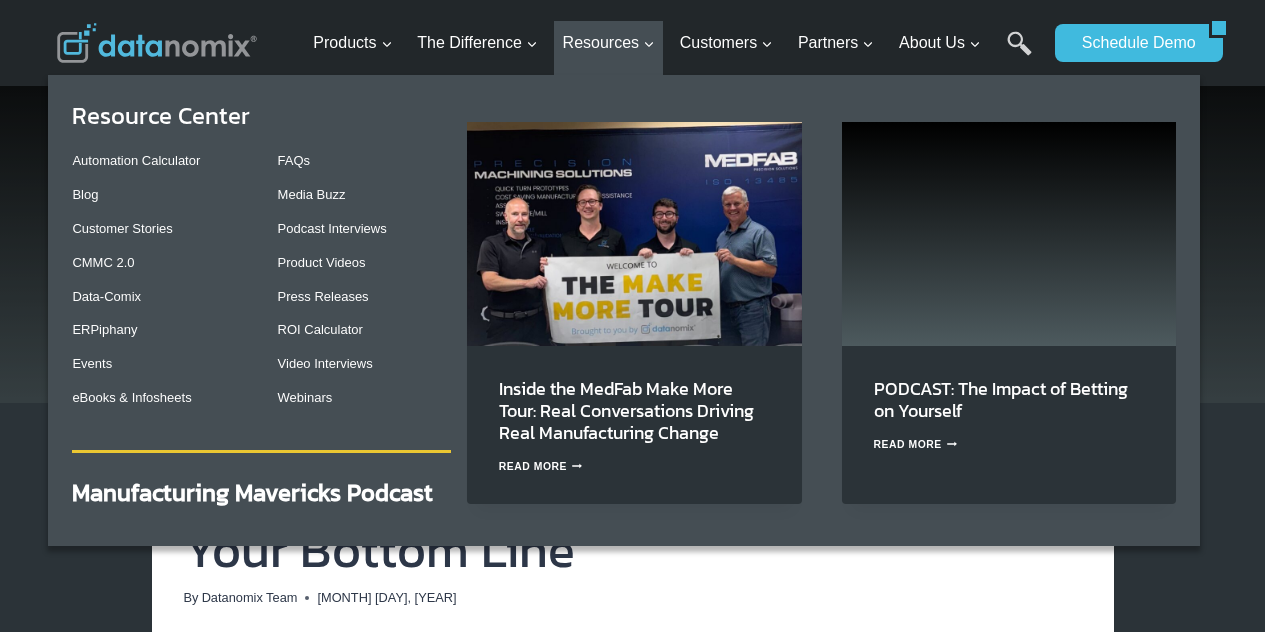 scroll, scrollTop: 0, scrollLeft: 0, axis: both 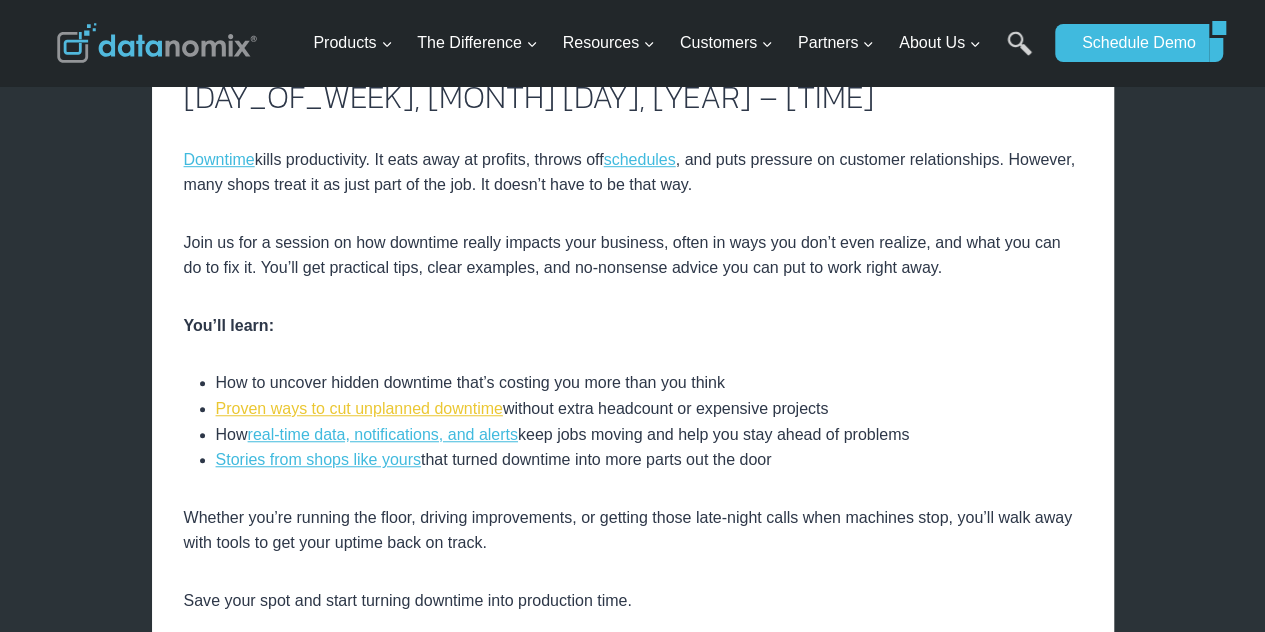 click on "Proven ways to cut unplanned downtime" at bounding box center (359, 408) 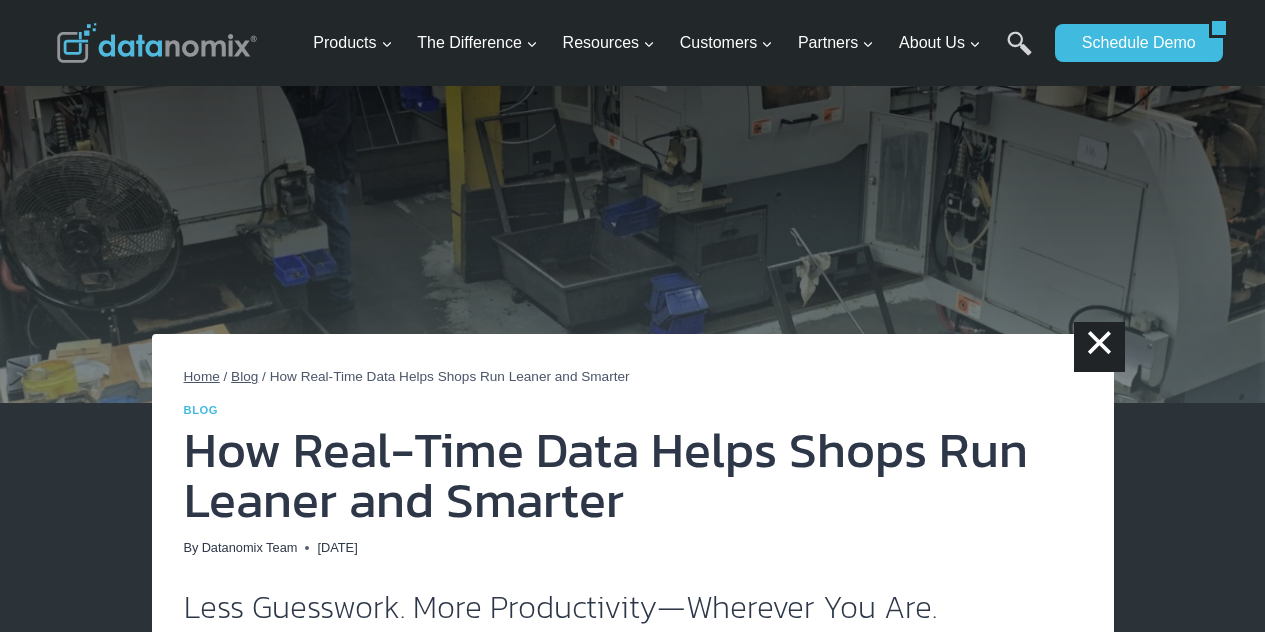 scroll, scrollTop: 0, scrollLeft: 0, axis: both 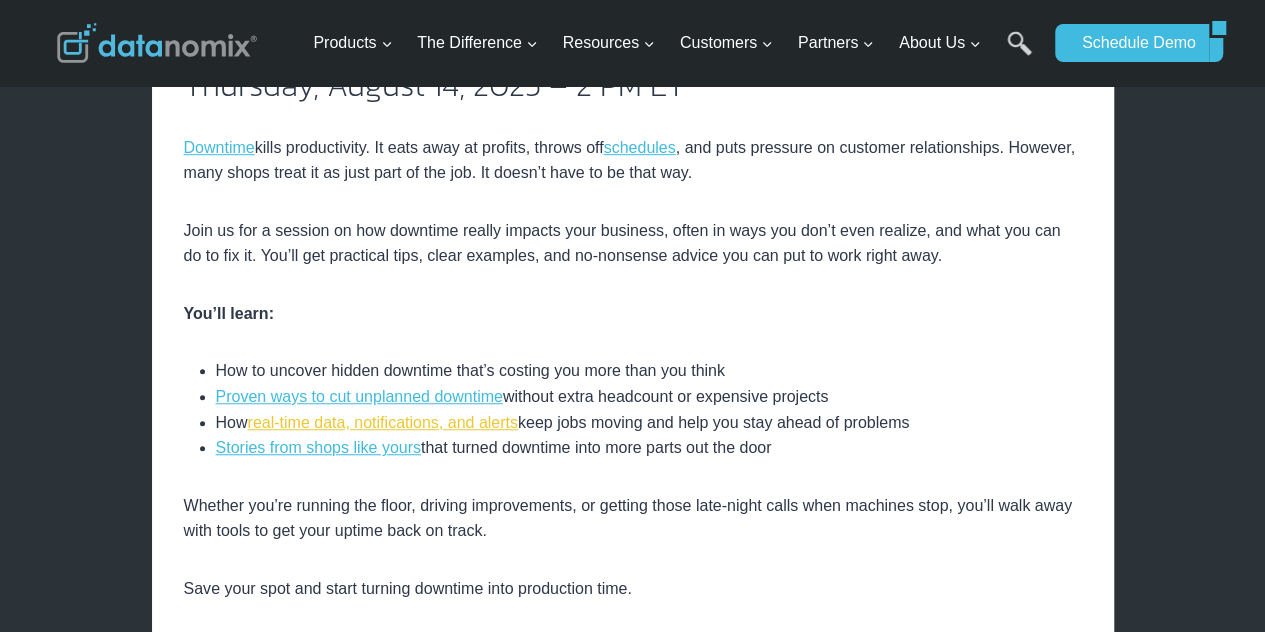 click on "real-time data, notifications, and alerts" at bounding box center [383, 422] 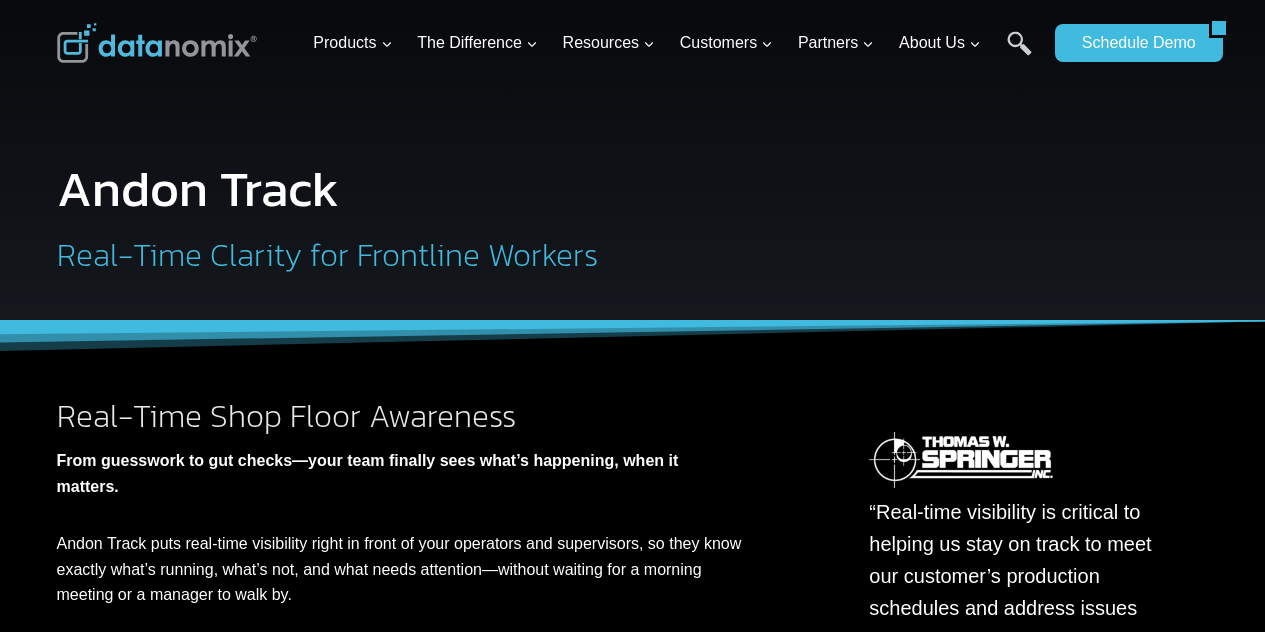 scroll, scrollTop: 0, scrollLeft: 0, axis: both 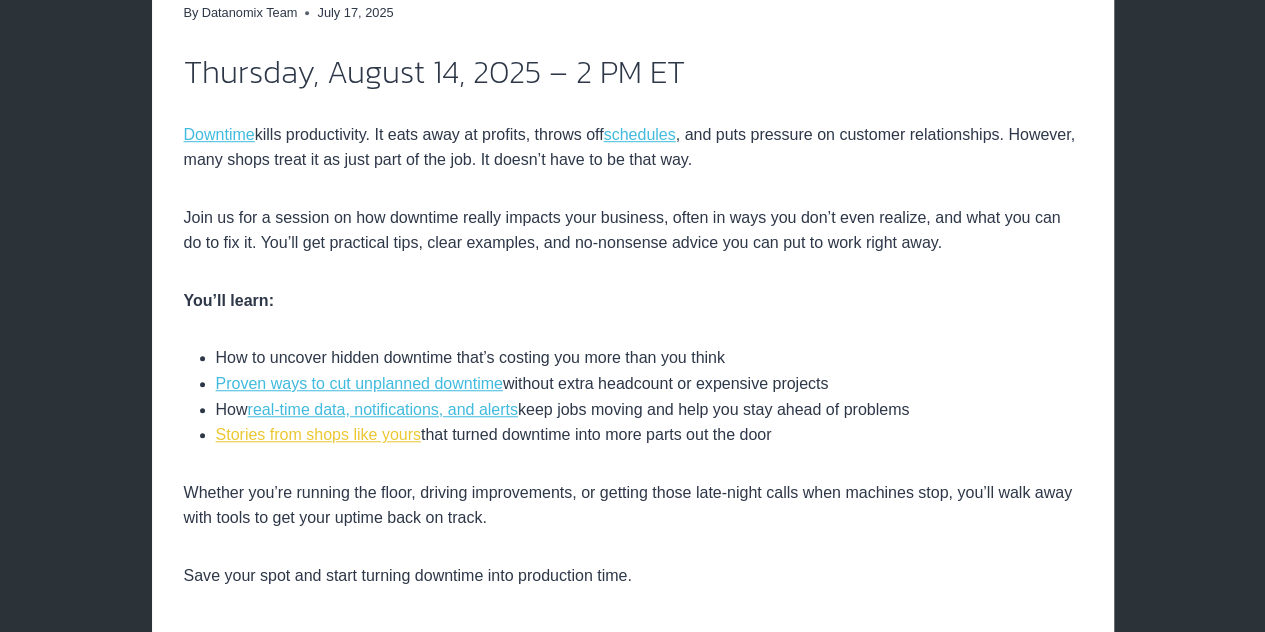 click on "Stories from shops like yours" at bounding box center (318, 434) 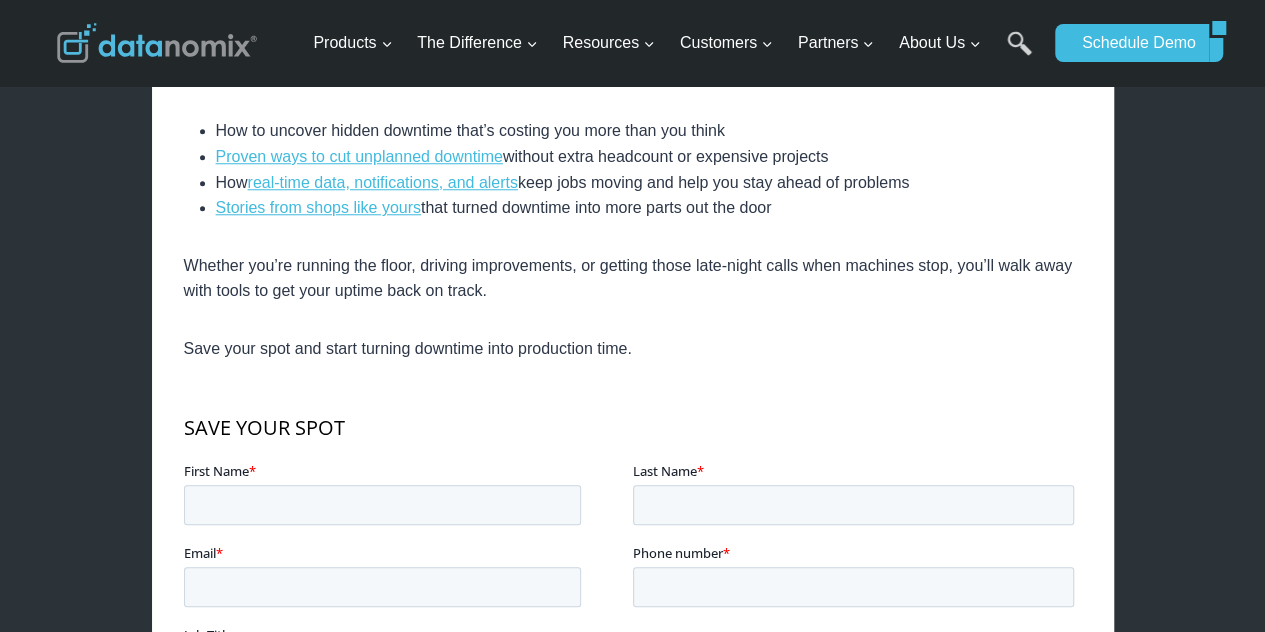 scroll, scrollTop: 852, scrollLeft: 0, axis: vertical 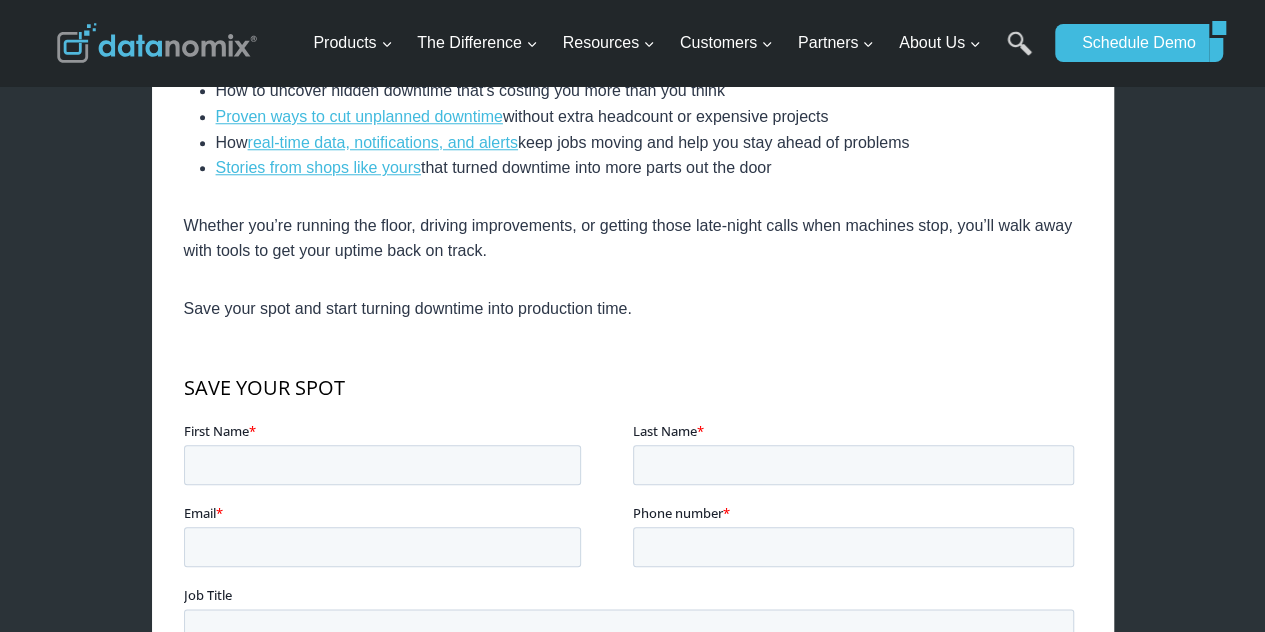 click on "Whether you’re running the floor, driving improvements, or getting those late-night calls when machines stop, you’ll walk away with tools to get your uptime back on track." at bounding box center [633, 238] 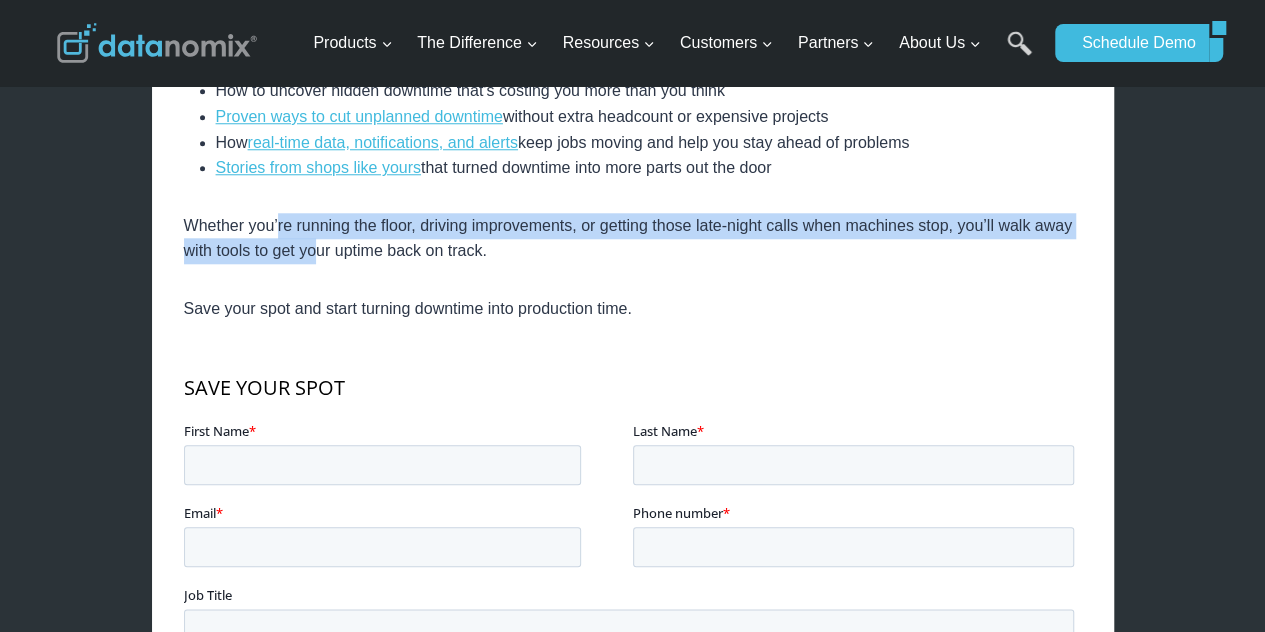 drag, startPoint x: 280, startPoint y: 227, endPoint x: 321, endPoint y: 240, distance: 43.011627 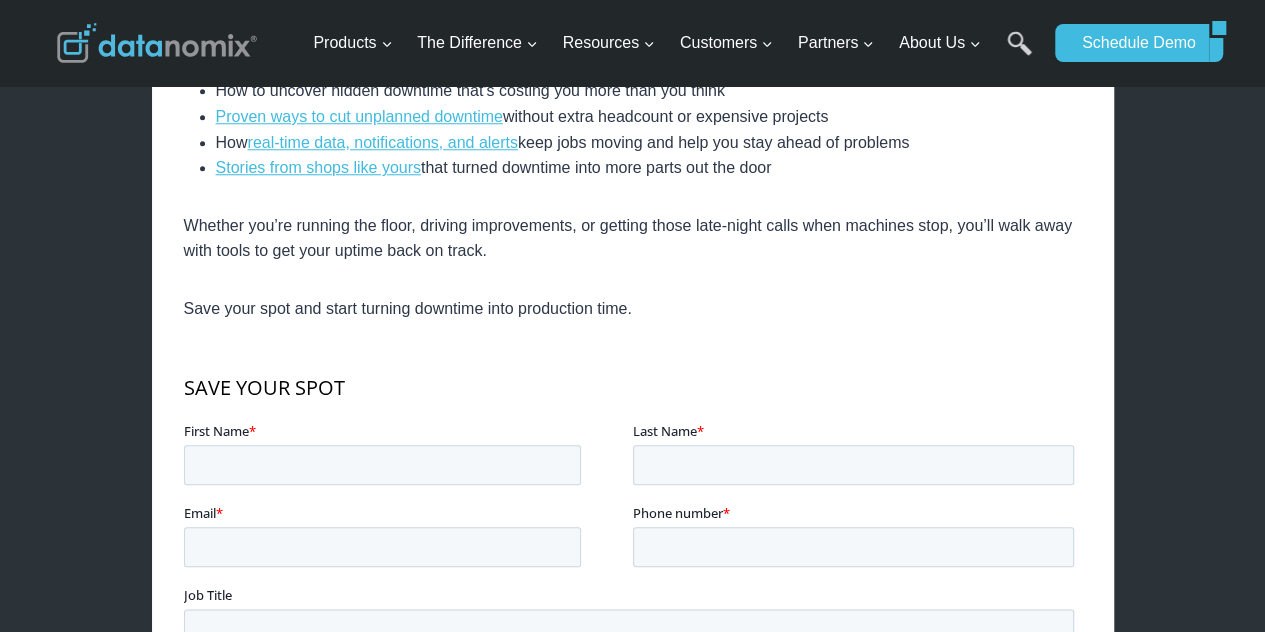 click on "Whether you’re running the floor, driving improvements, or getting those late-night calls when machines stop, you’ll walk away with tools to get your uptime back on track." at bounding box center (633, 238) 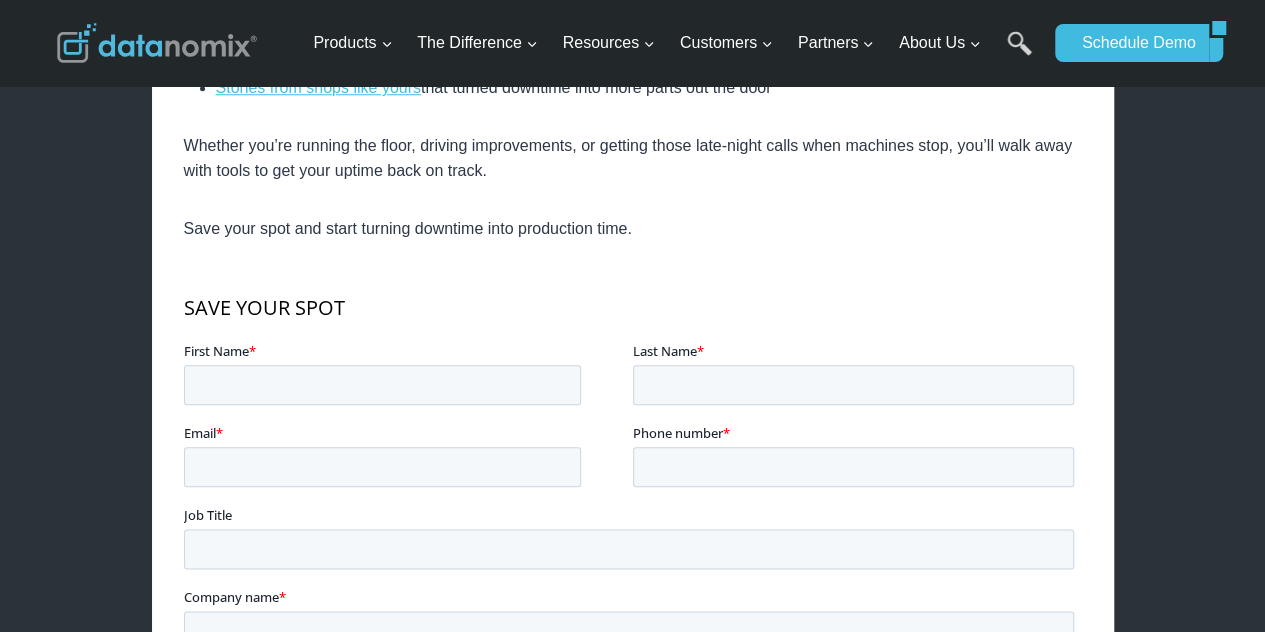 scroll, scrollTop: 812, scrollLeft: 0, axis: vertical 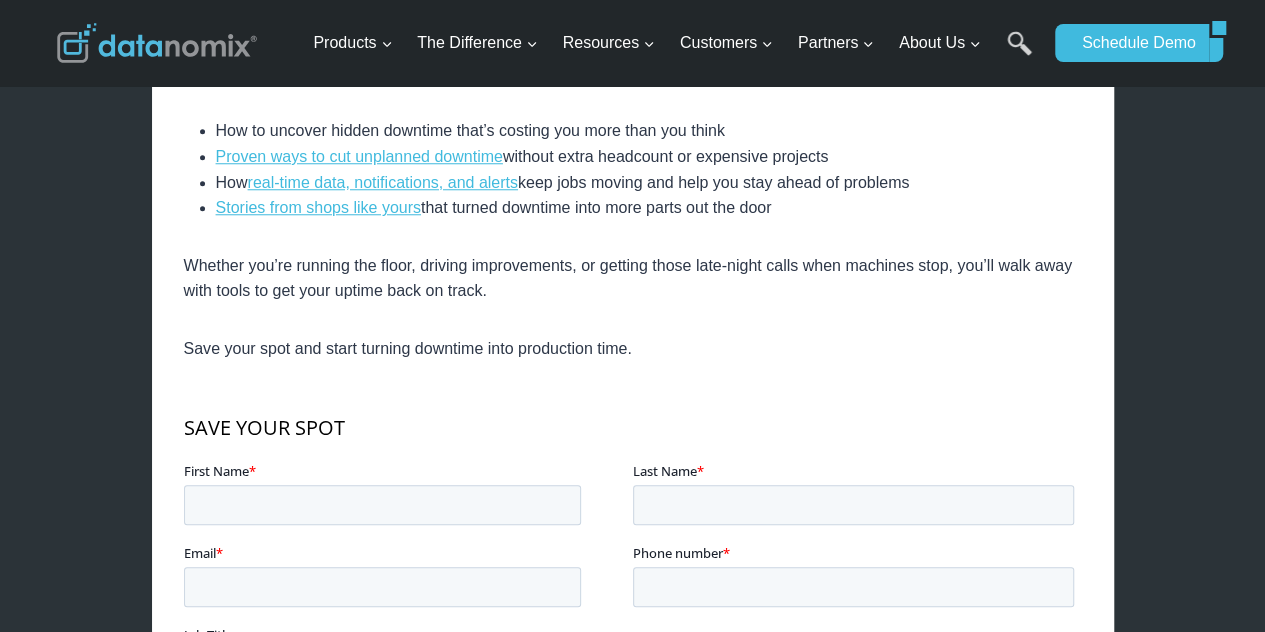 click on "Whether you’re running the floor, driving improvements, or getting those late-night calls when machines stop, you’ll walk away with tools to get your uptime back on track." at bounding box center (633, 278) 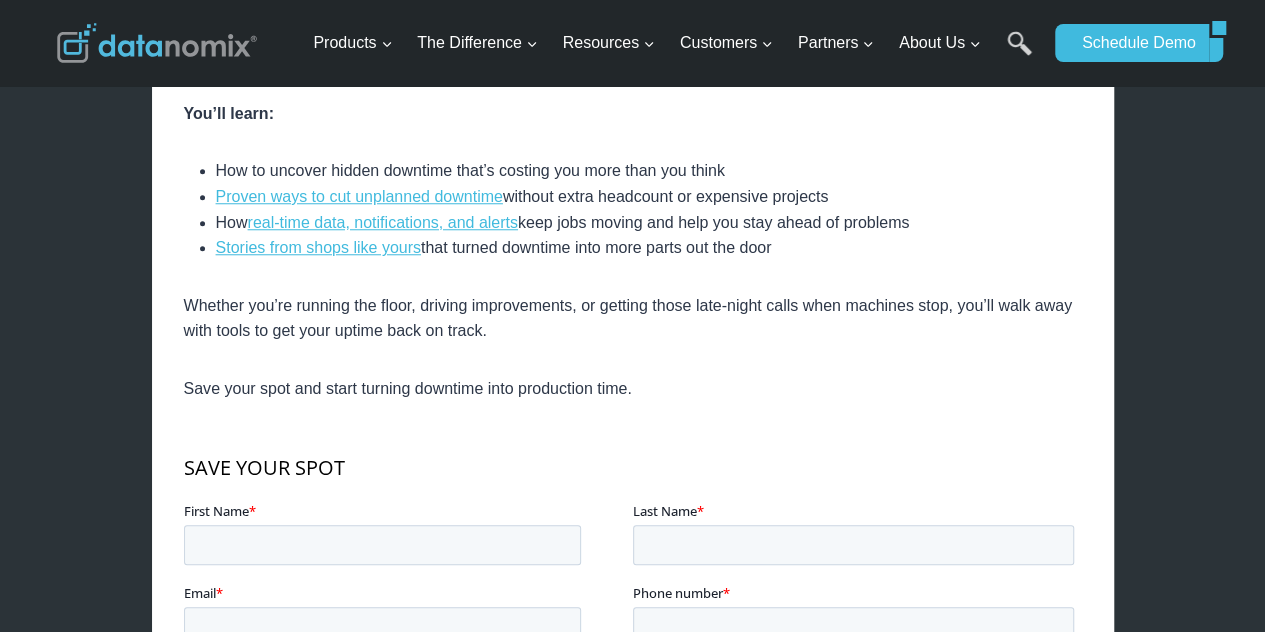 scroll, scrollTop: 652, scrollLeft: 0, axis: vertical 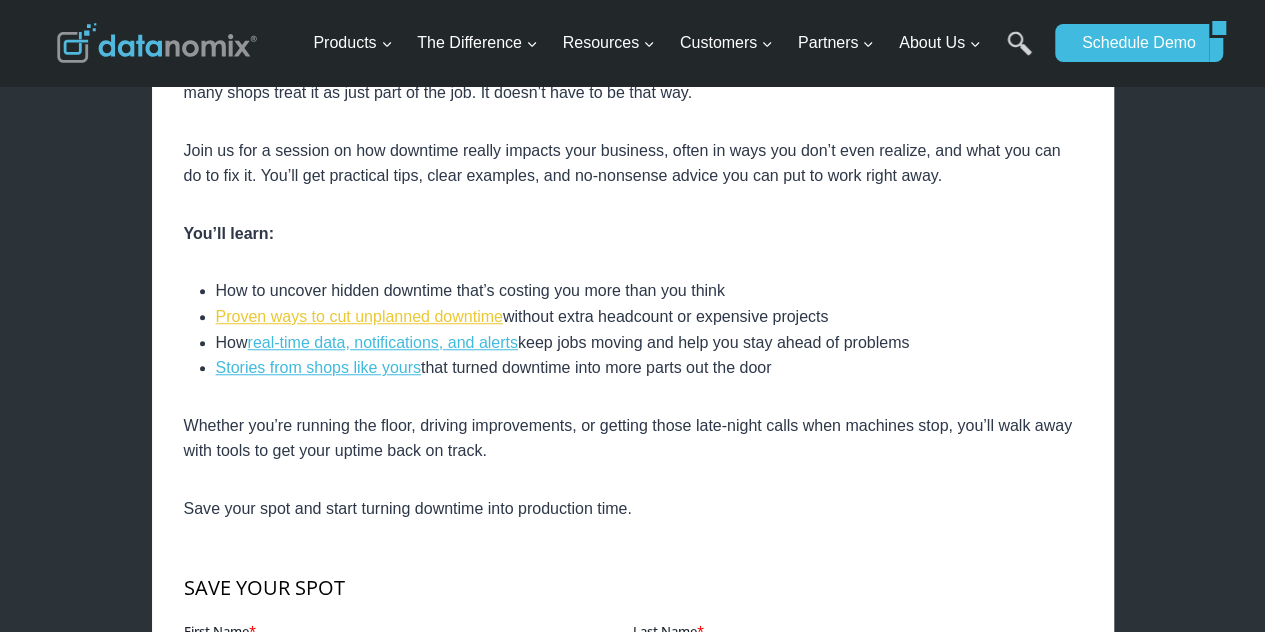 click on "Proven ways to cut unplanned downtime" at bounding box center (359, 316) 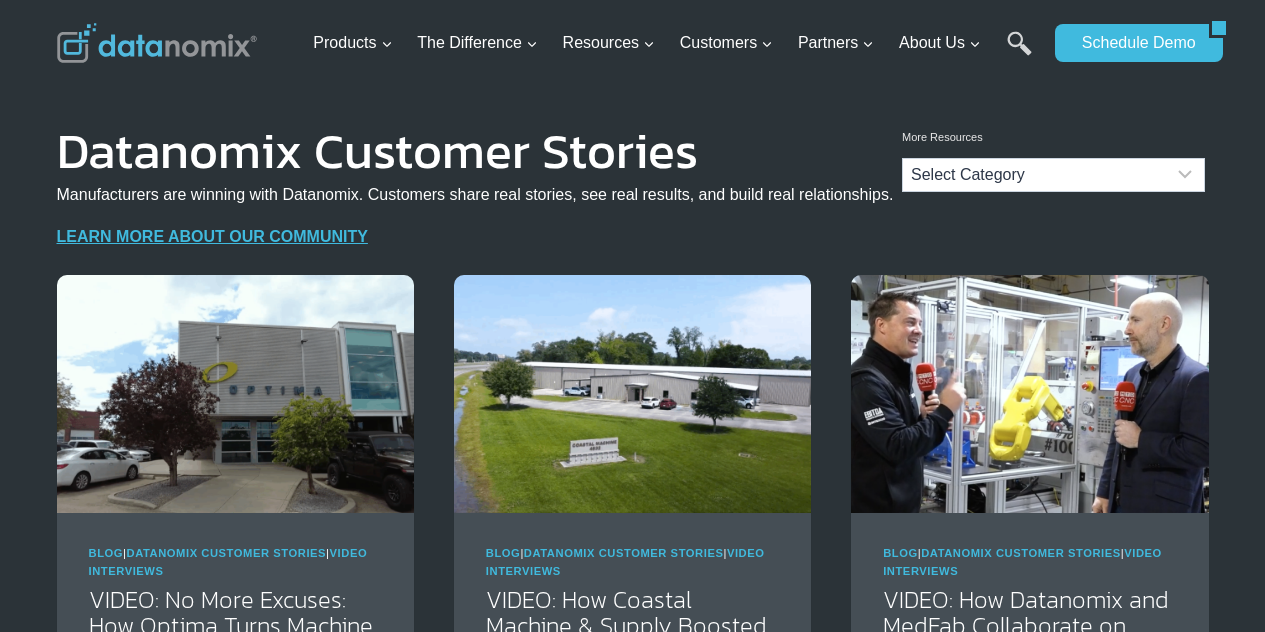 scroll, scrollTop: 0, scrollLeft: 0, axis: both 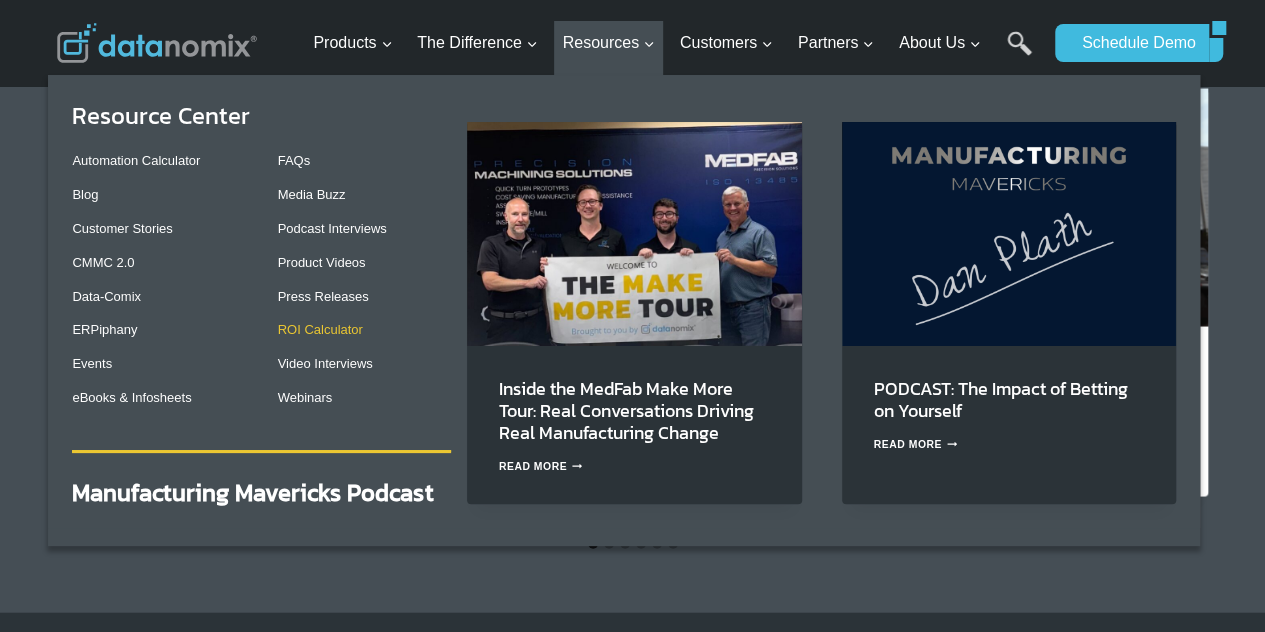 click on "ROI Calculator" at bounding box center [320, 329] 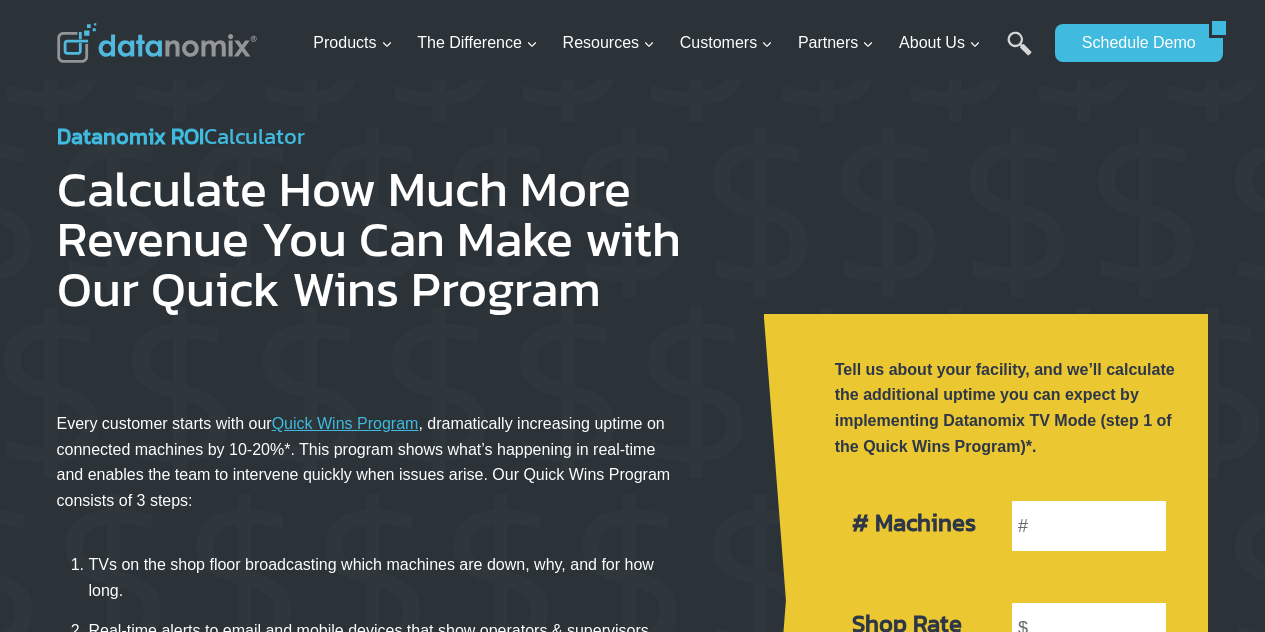 scroll, scrollTop: 0, scrollLeft: 0, axis: both 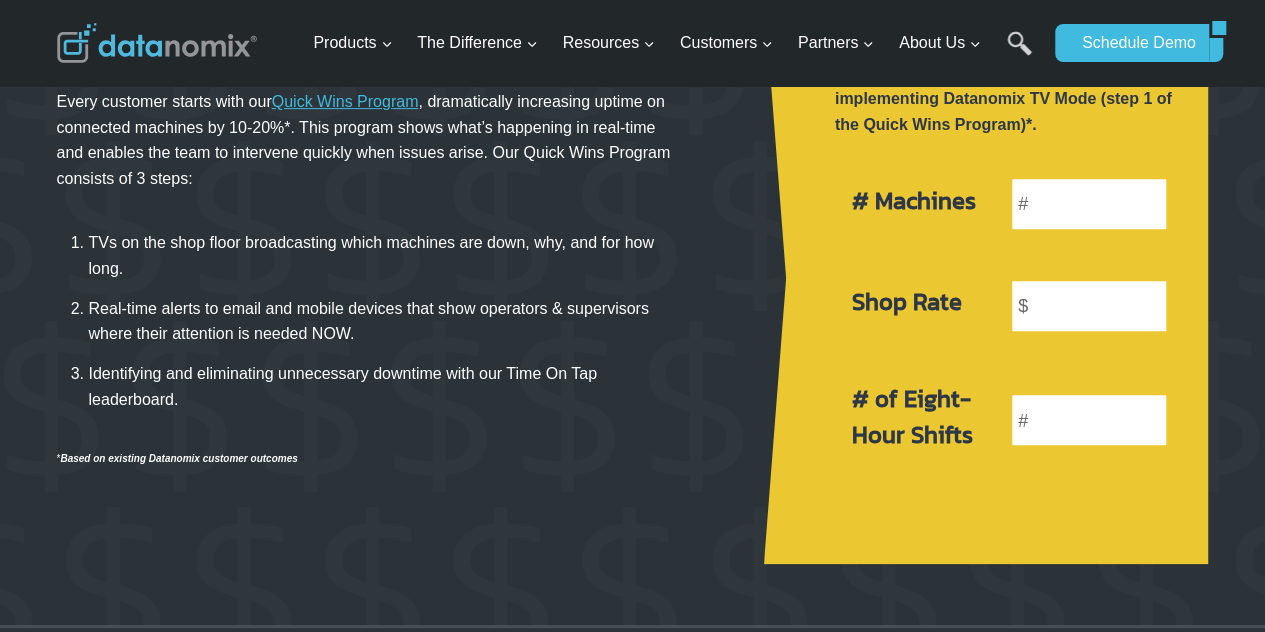 drag, startPoint x: 1275, startPoint y: 175, endPoint x: 1266, endPoint y: 279, distance: 104.388695 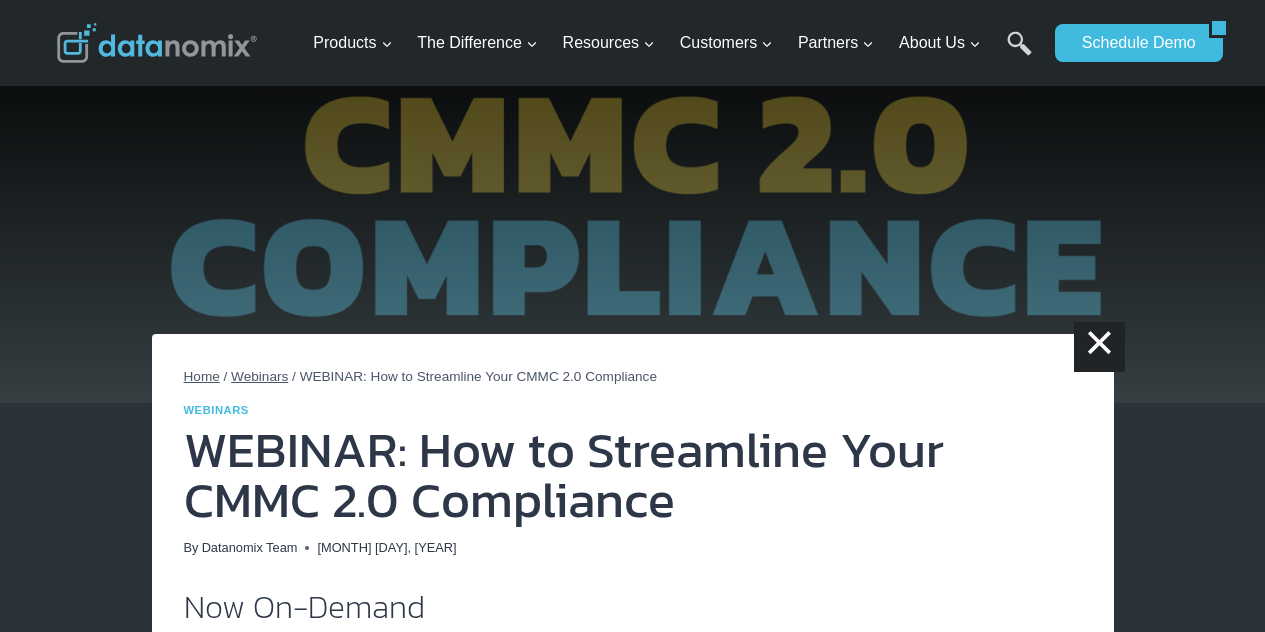 scroll, scrollTop: 0, scrollLeft: 0, axis: both 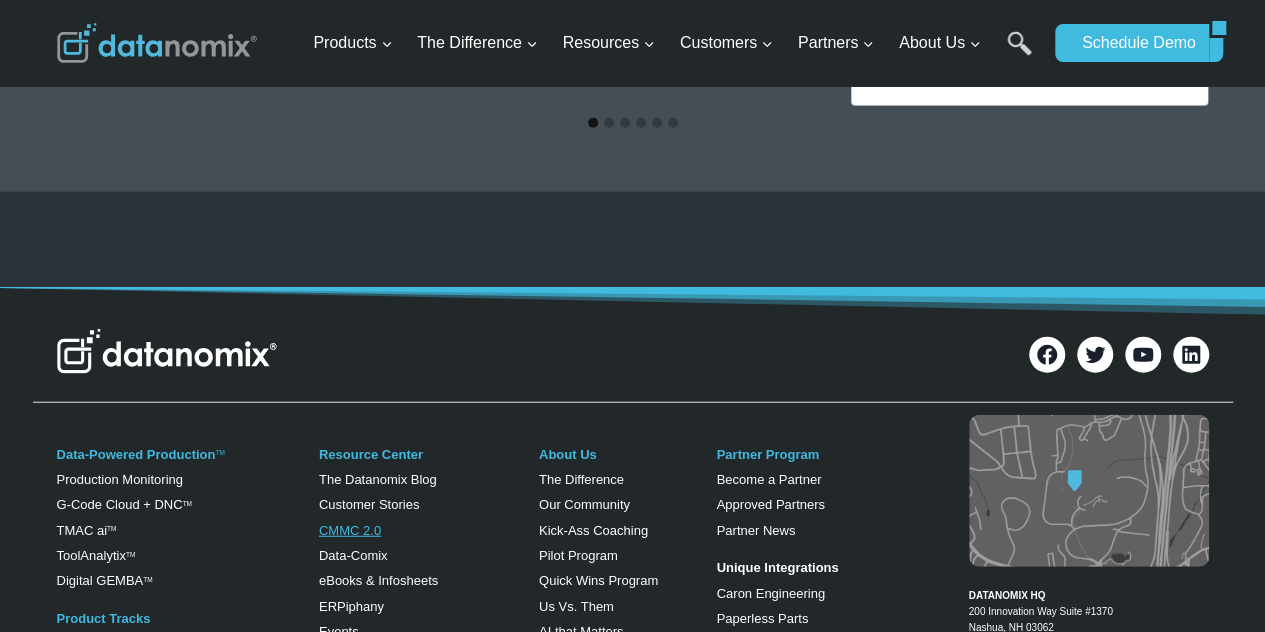 click on "CMMC 2.0" at bounding box center (350, 530) 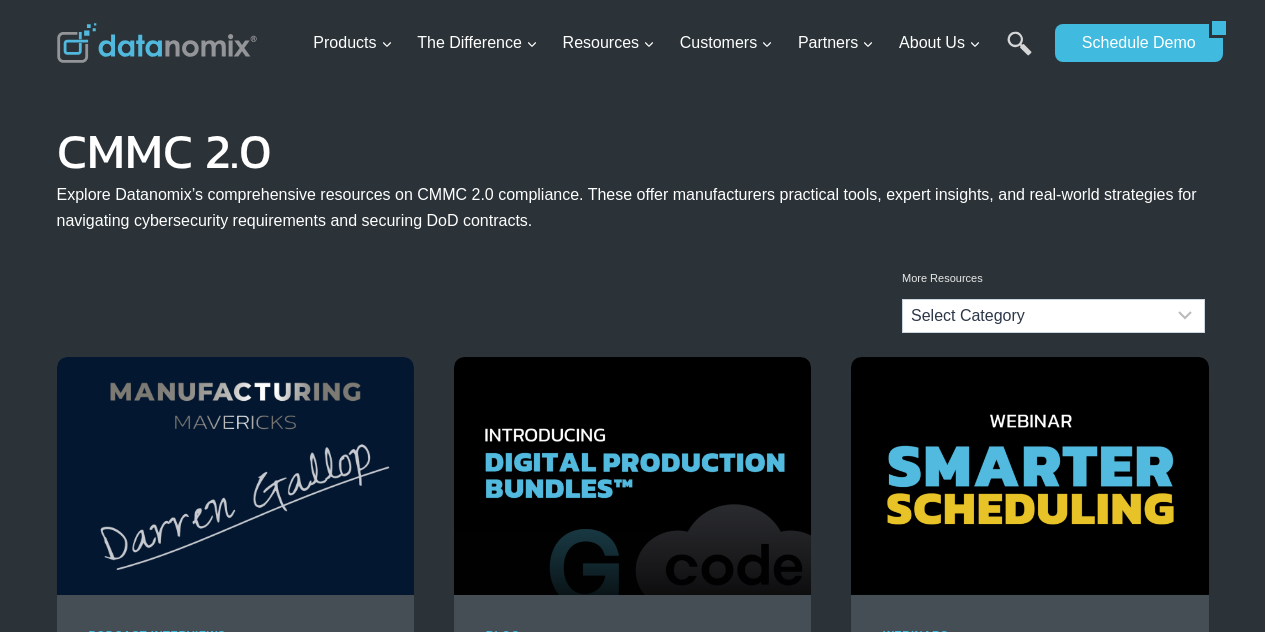 scroll, scrollTop: 0, scrollLeft: 0, axis: both 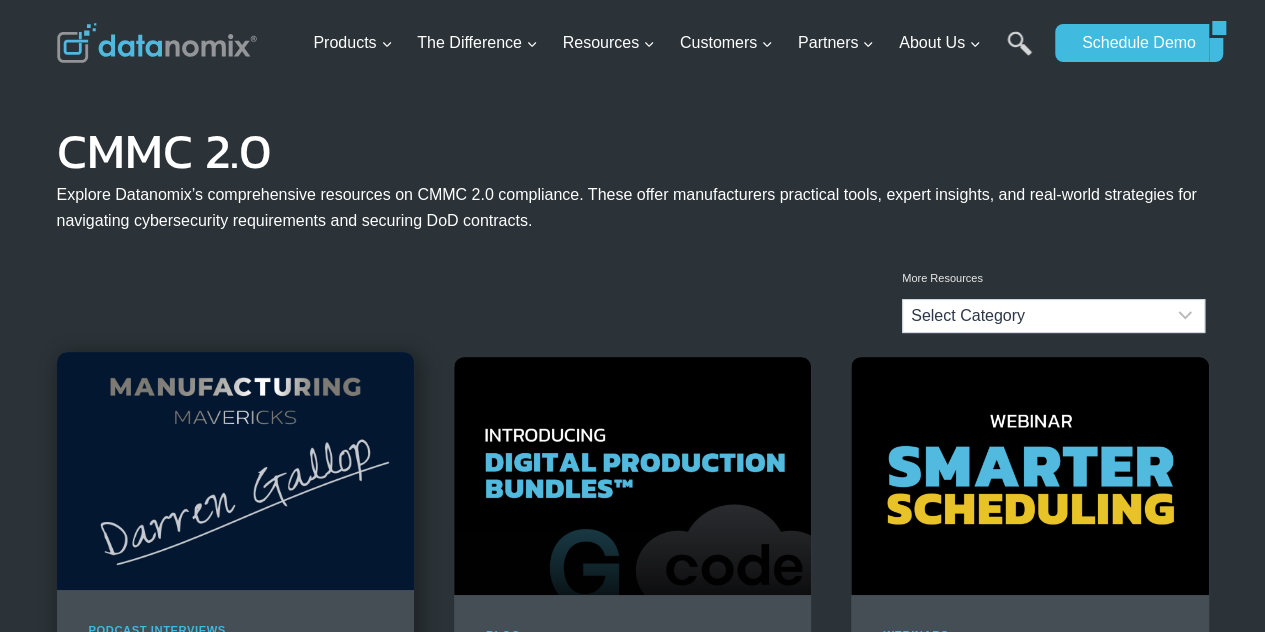 click at bounding box center [235, 471] 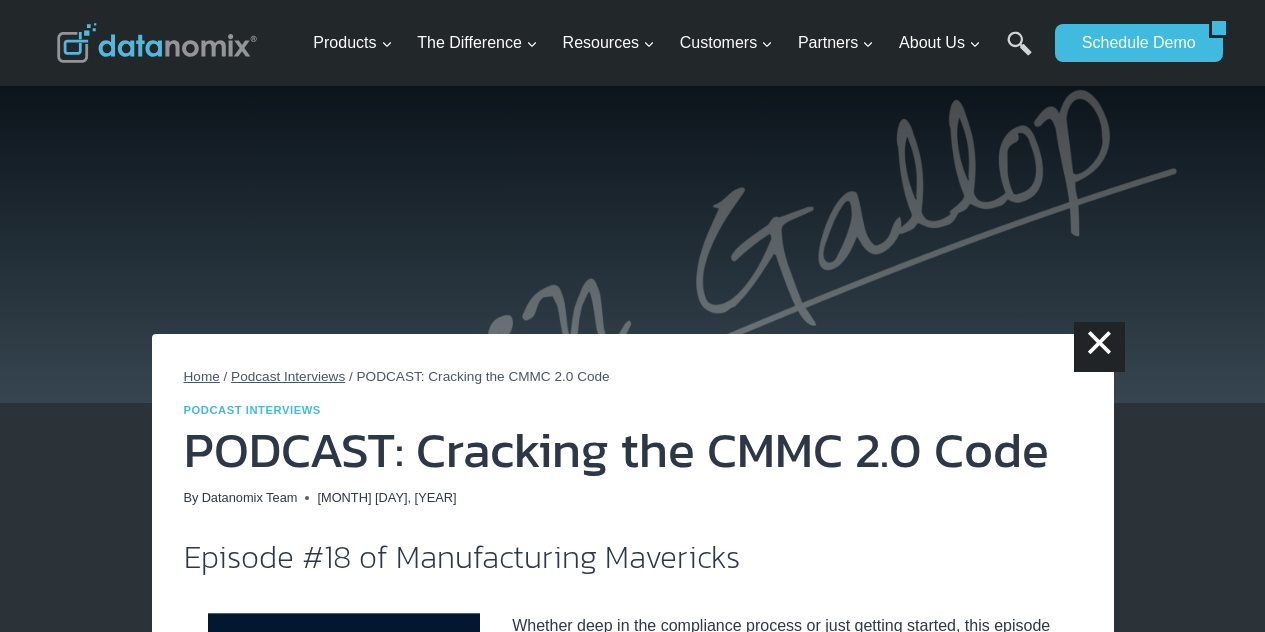 scroll, scrollTop: 0, scrollLeft: 0, axis: both 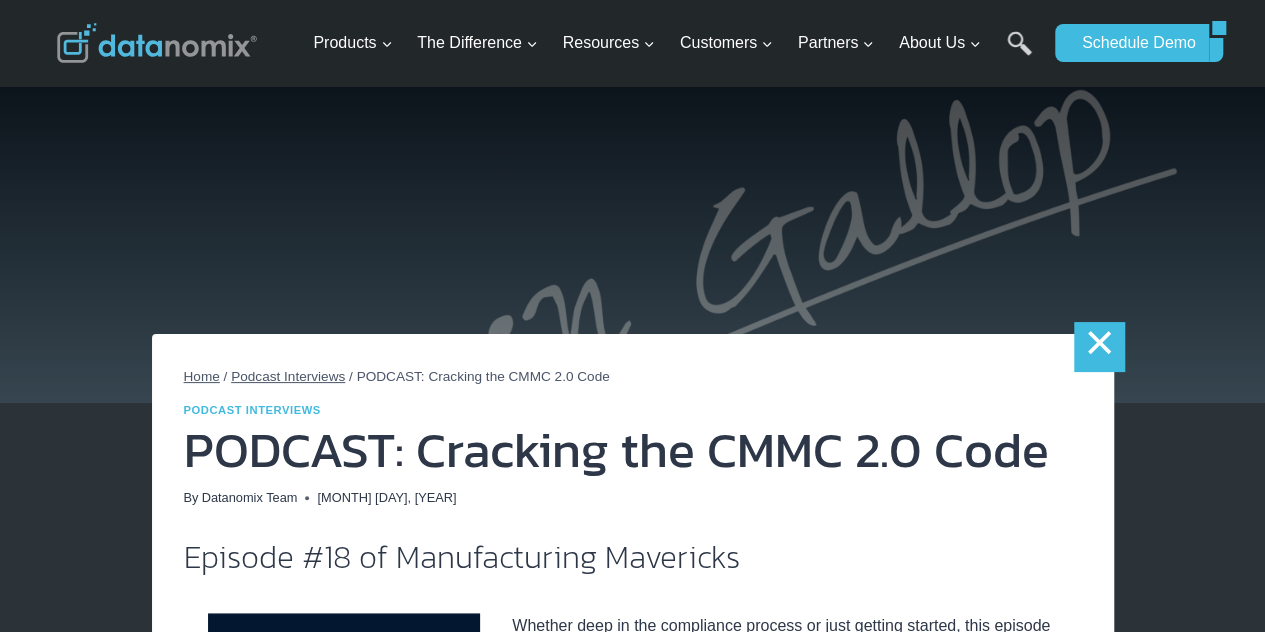 click on "×" at bounding box center (1099, 347) 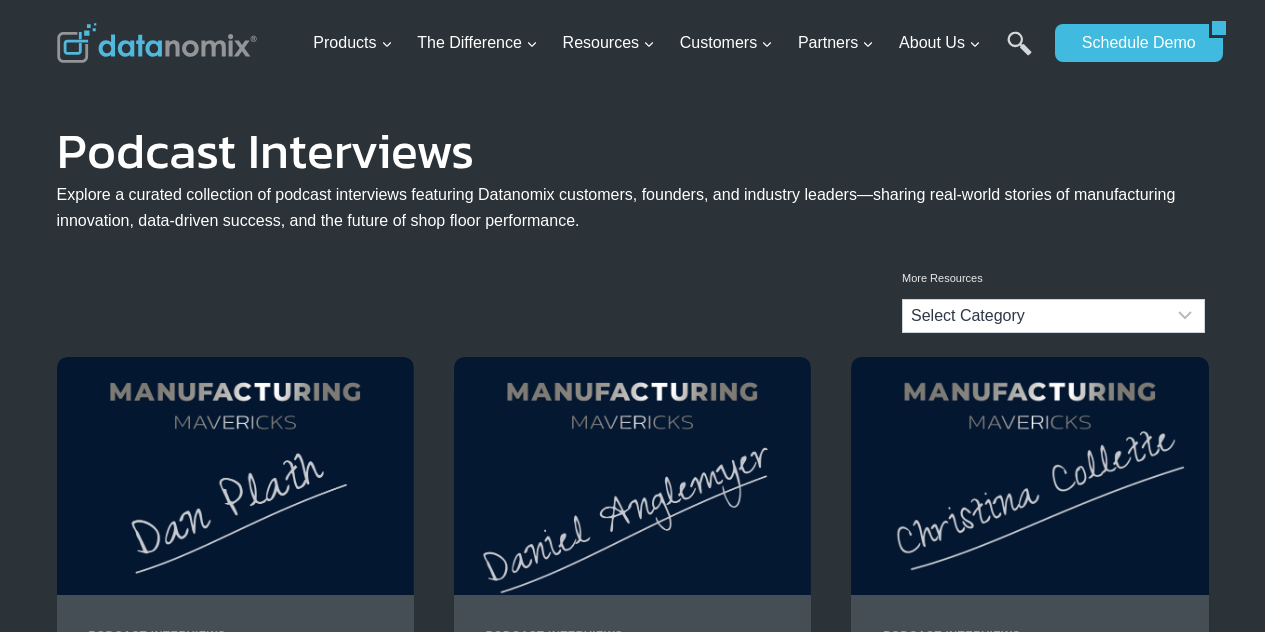 scroll, scrollTop: 0, scrollLeft: 0, axis: both 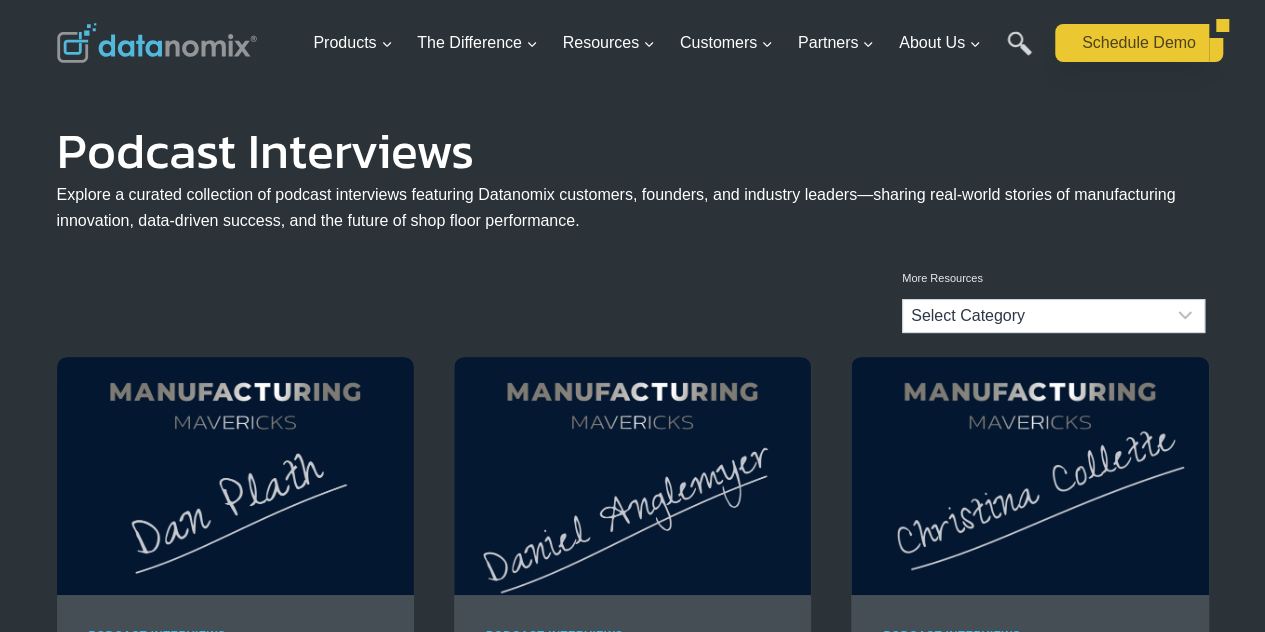 click on "Schedule Demo" at bounding box center [1132, 43] 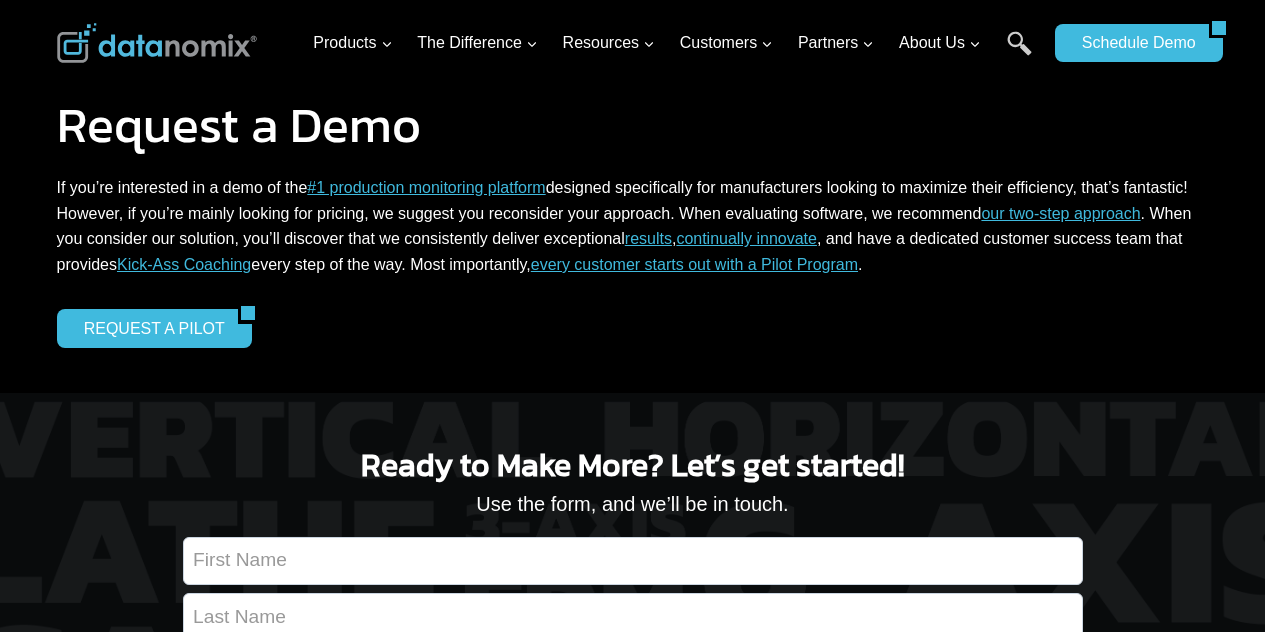 scroll, scrollTop: 0, scrollLeft: 0, axis: both 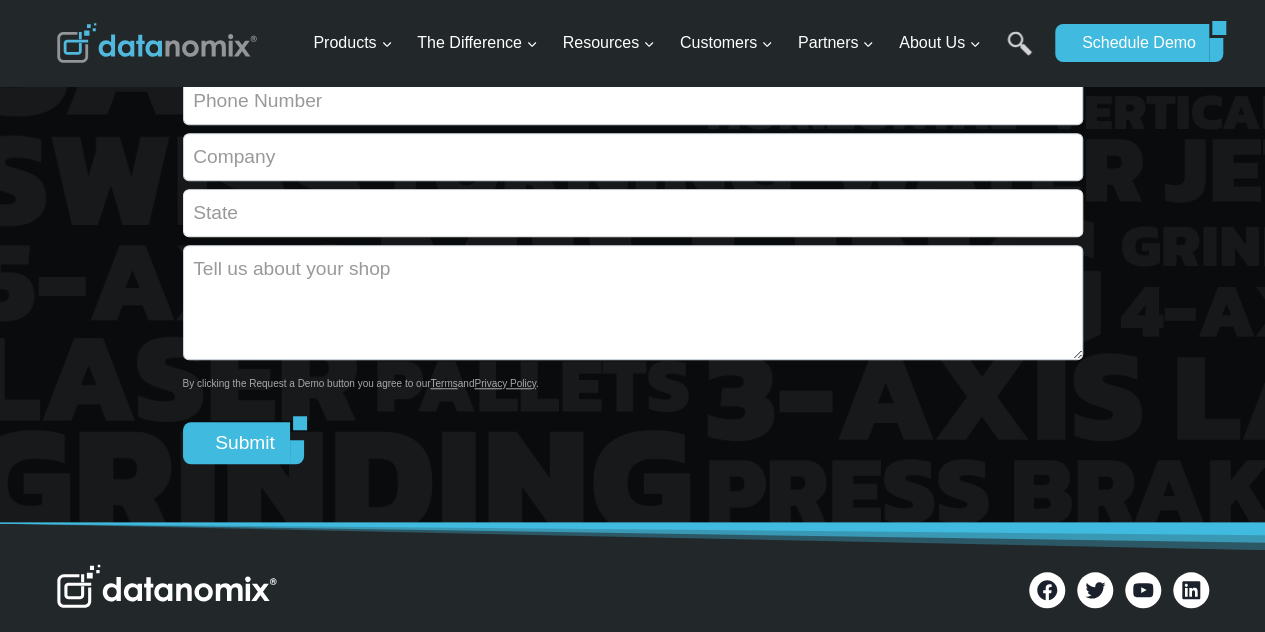 click at bounding box center [633, 213] 